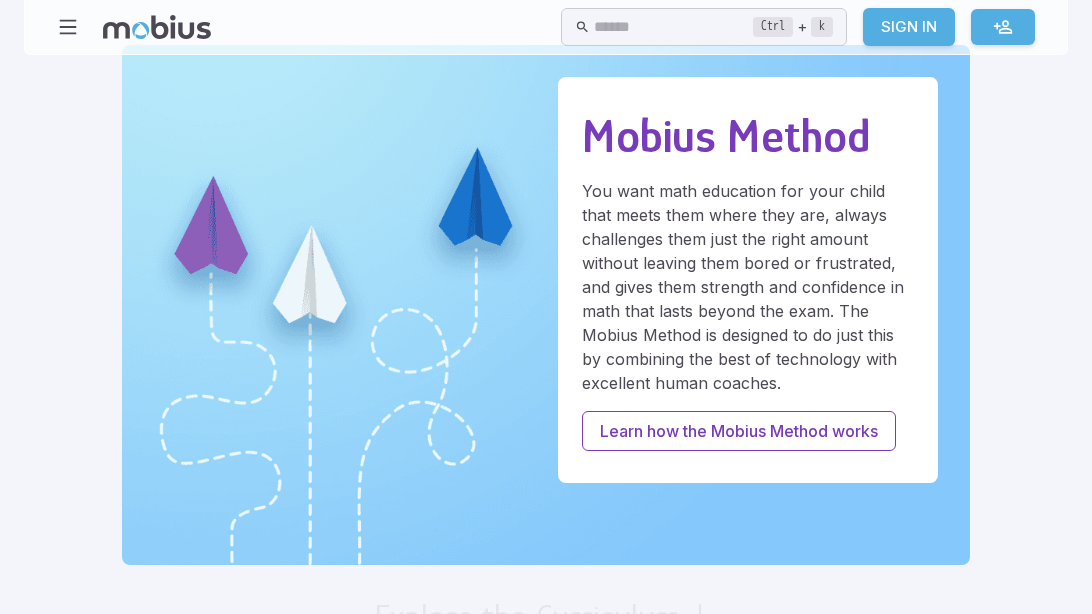 scroll, scrollTop: 0, scrollLeft: 0, axis: both 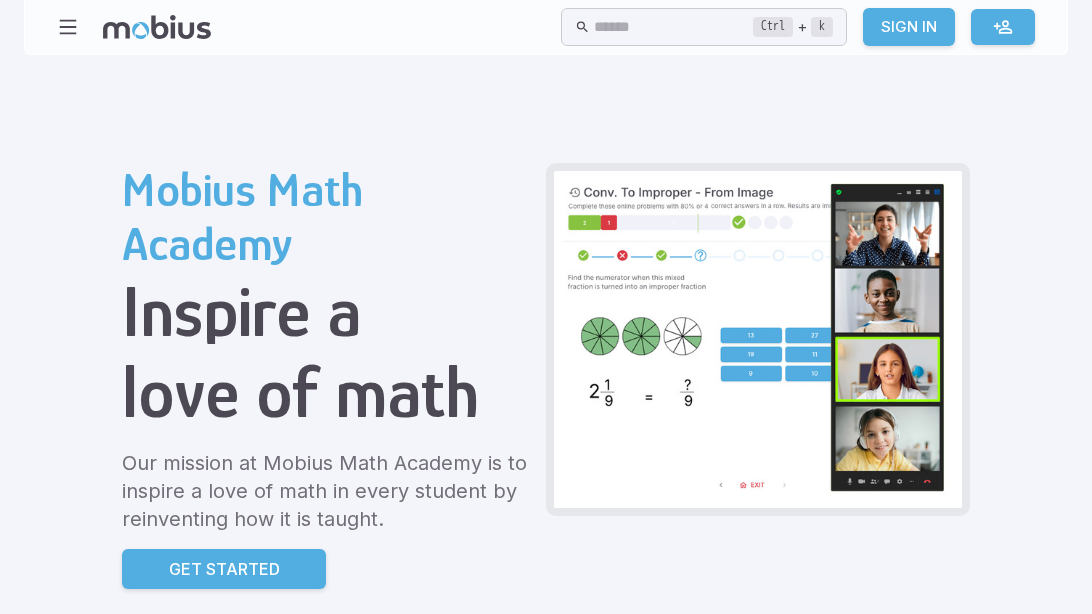 click on "Sign In" at bounding box center (909, 27) 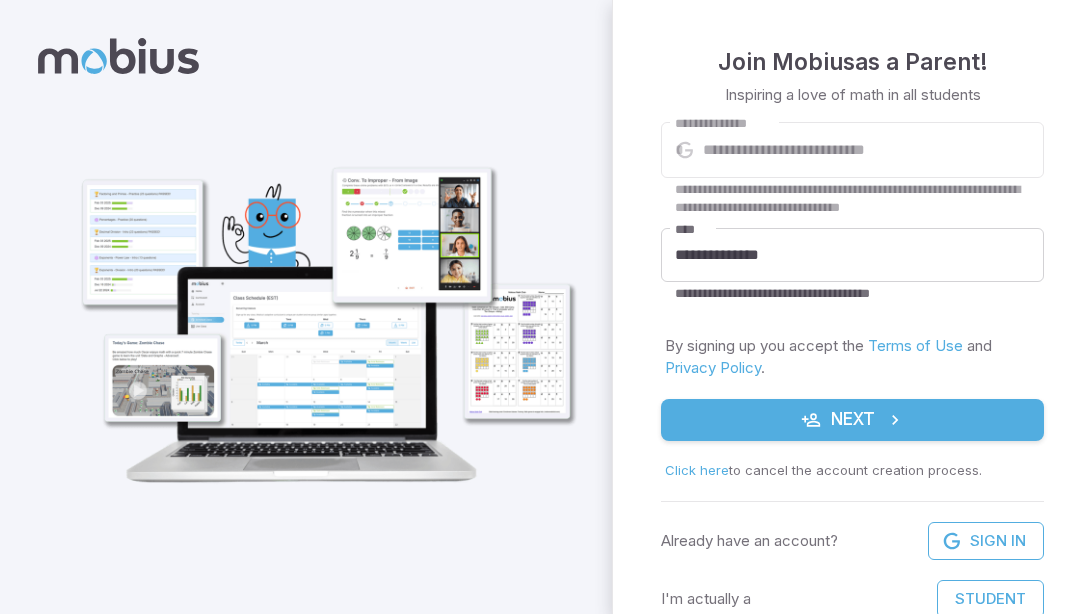 scroll, scrollTop: 0, scrollLeft: 0, axis: both 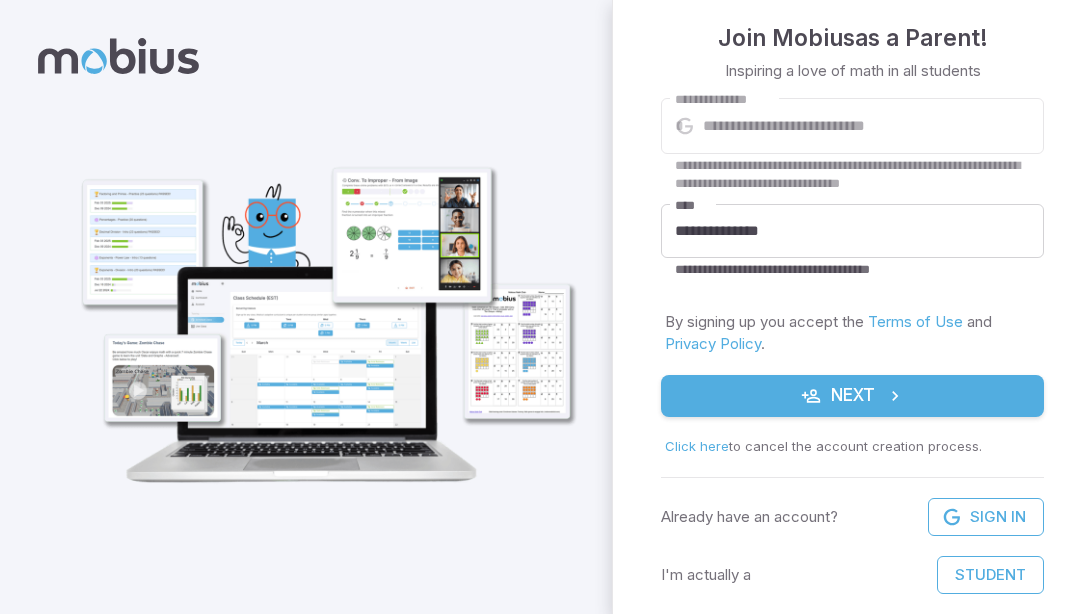 click on "Student" at bounding box center [990, 575] 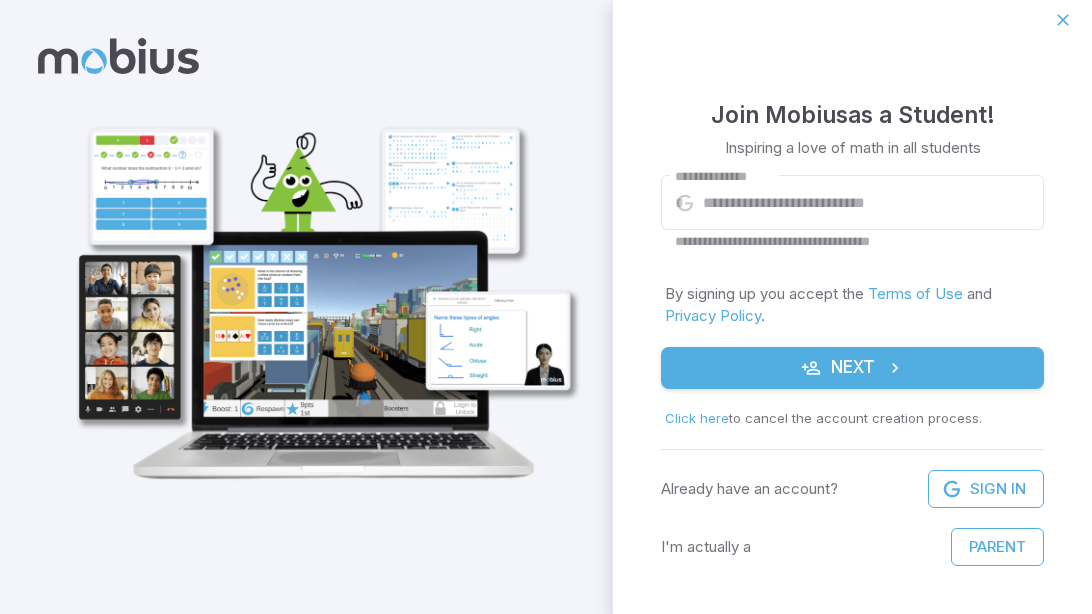 scroll, scrollTop: 6, scrollLeft: 0, axis: vertical 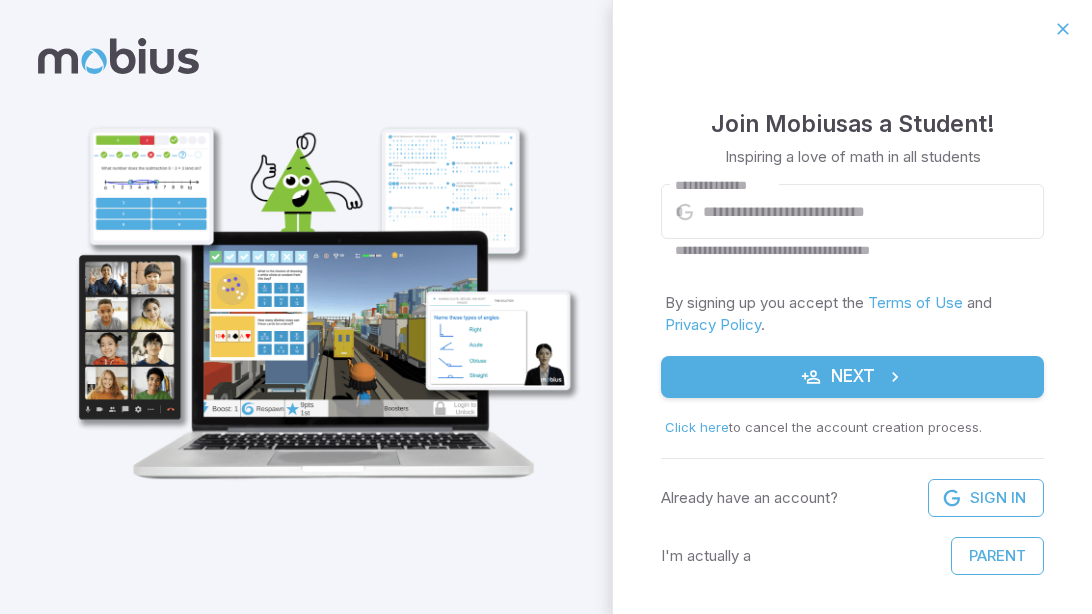 click on "**********" at bounding box center [873, 212] 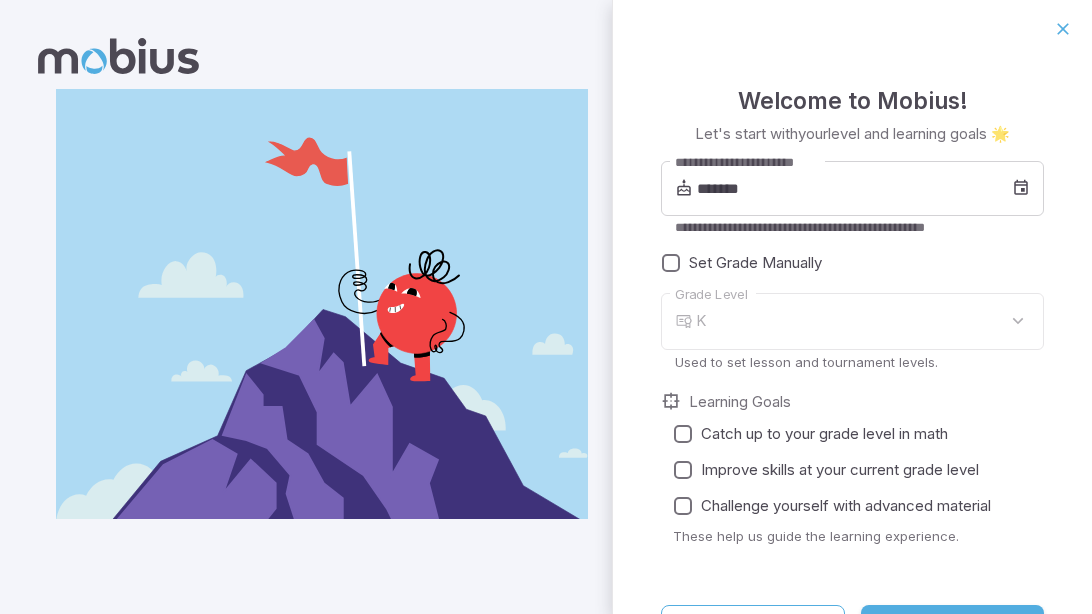 type on "*" 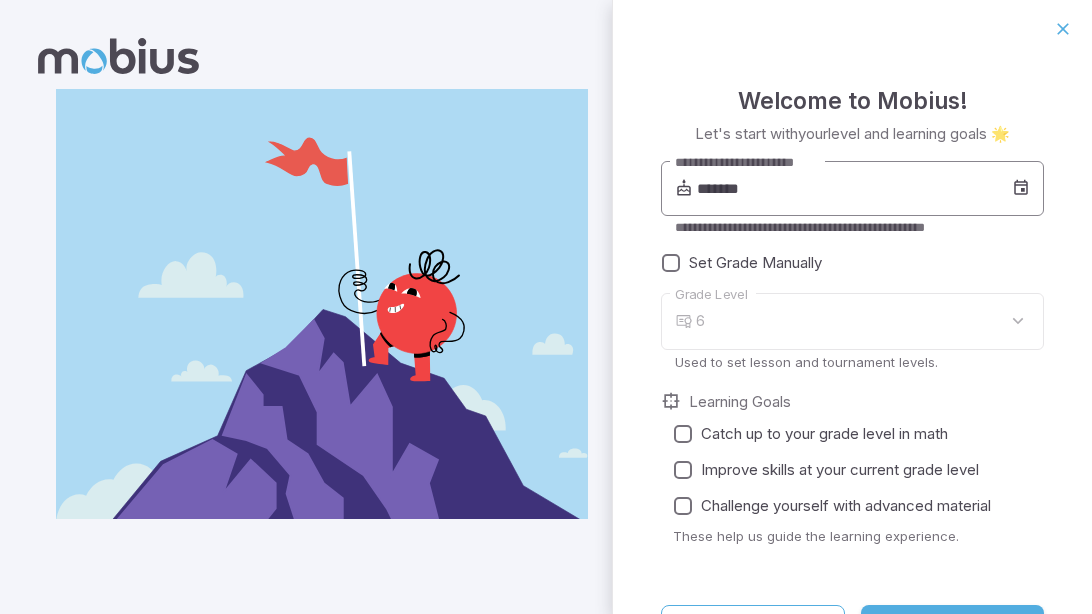 click on "*******" at bounding box center (854, 189) 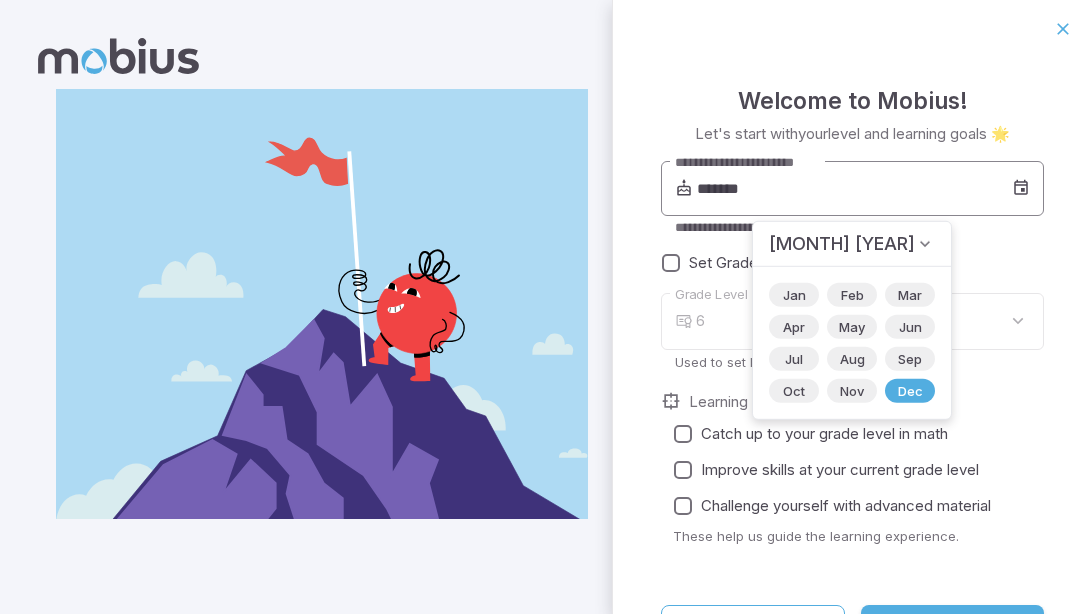 click on "*******" at bounding box center (854, 189) 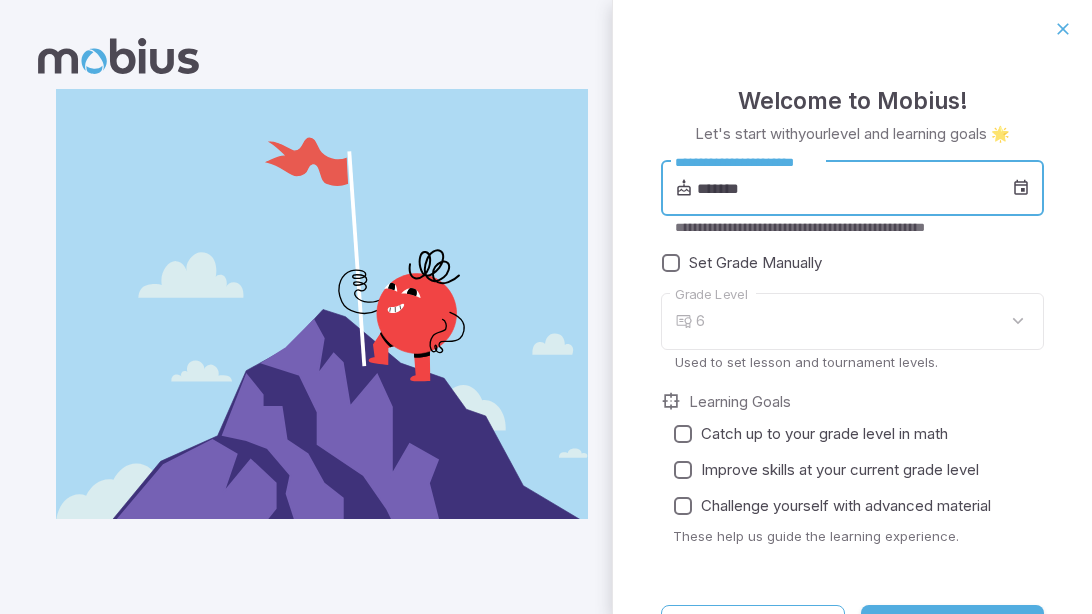 click on "*******" at bounding box center [854, 189] 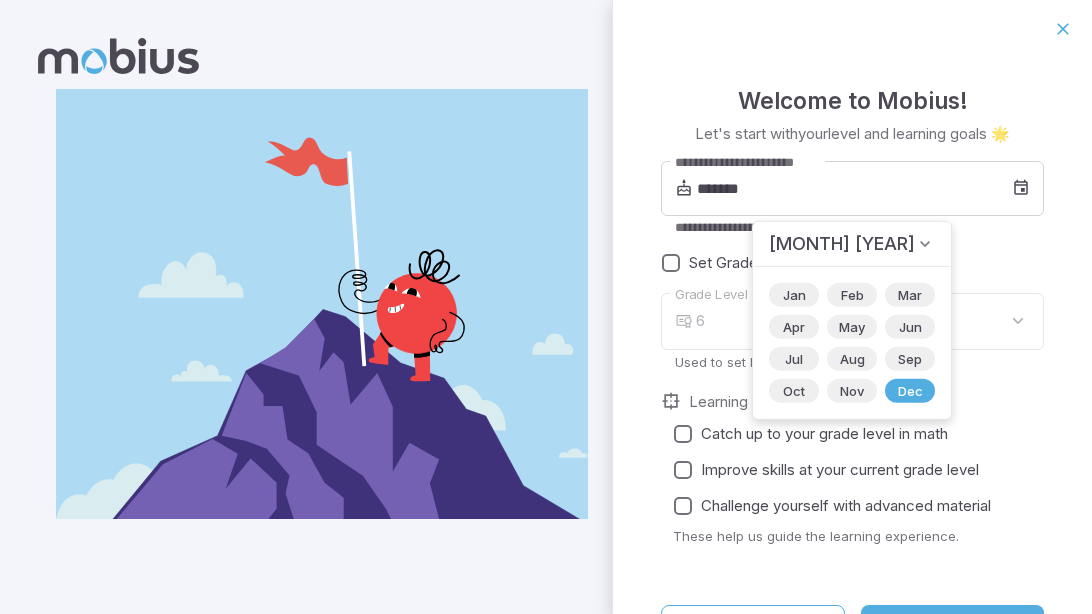 click on "[MONTH] [YEAR]" at bounding box center [842, 244] 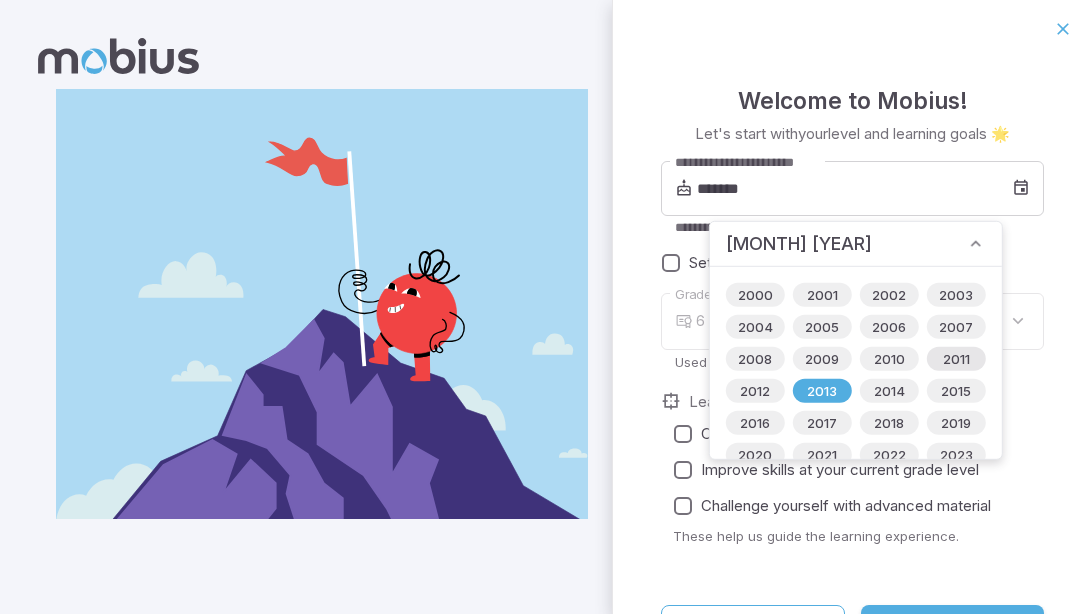 click on "2011" at bounding box center [956, 359] 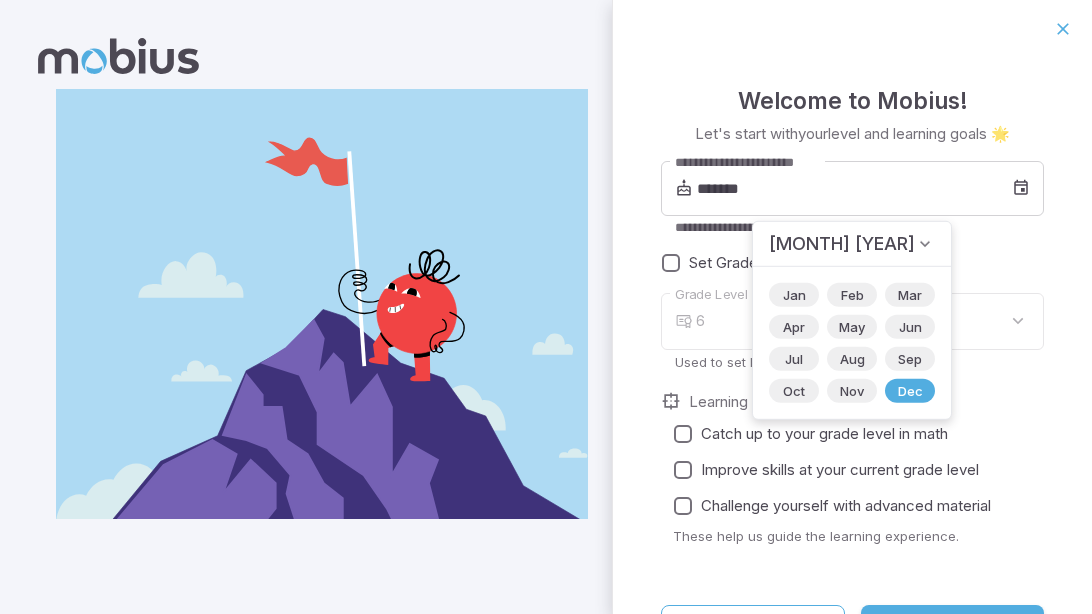 type on "*" 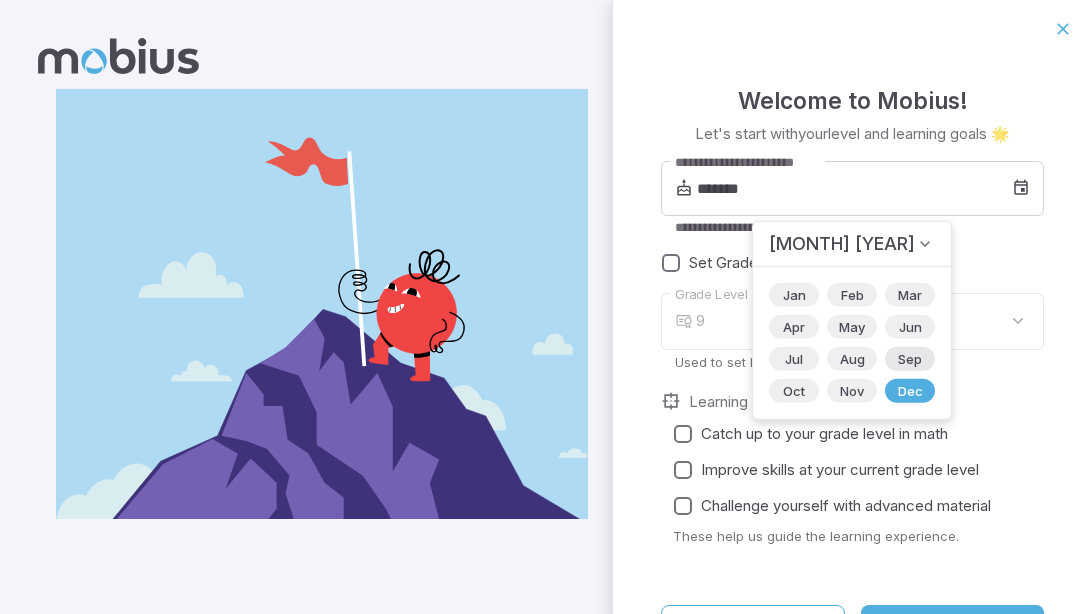 click on "Sep" at bounding box center (910, 359) 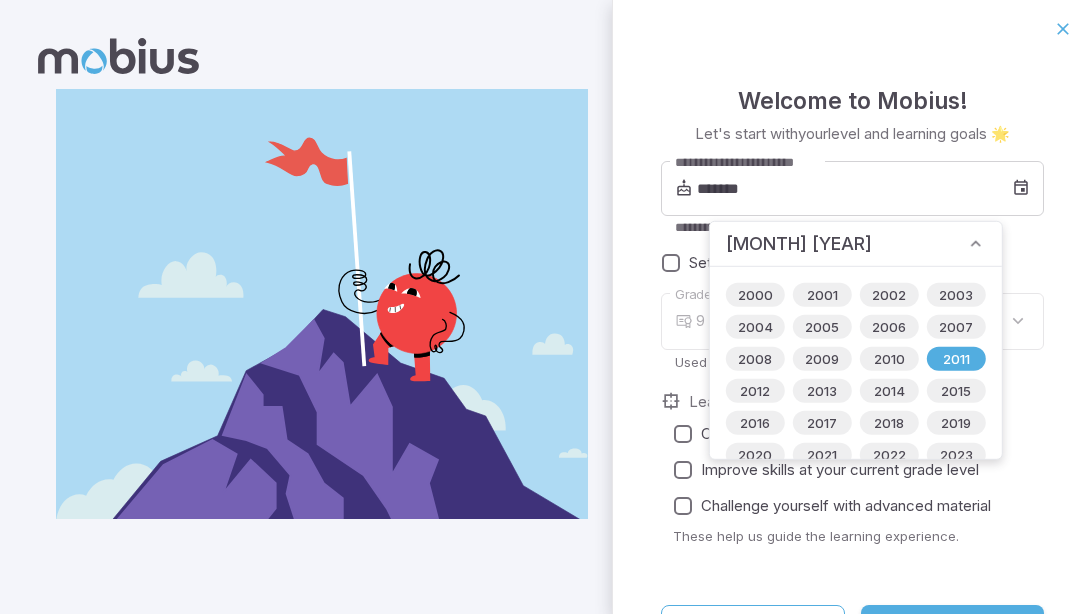 type on "*******" 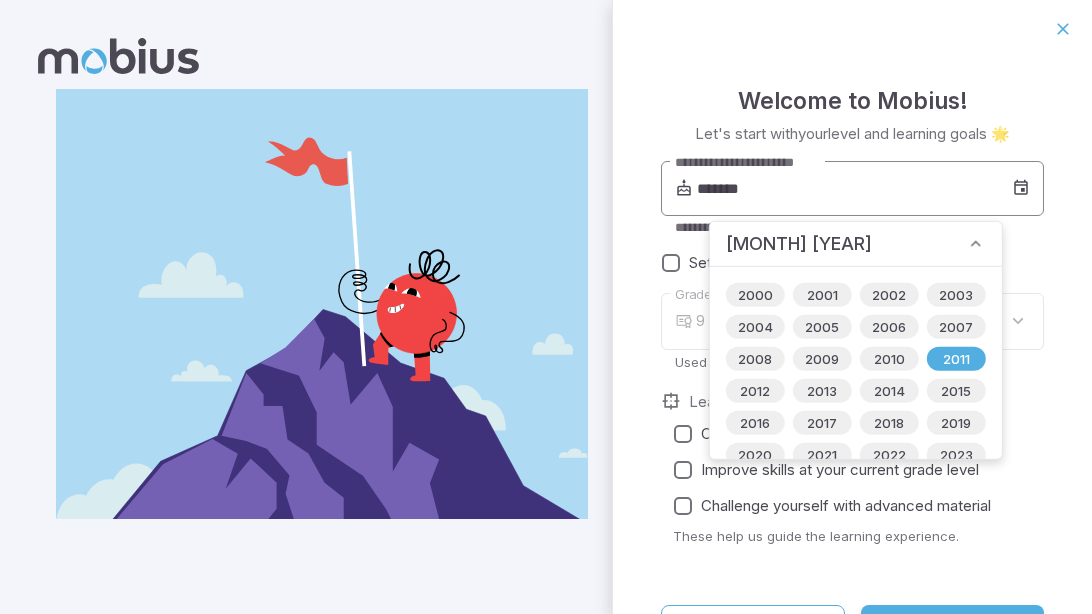 click on "*******" at bounding box center [854, 189] 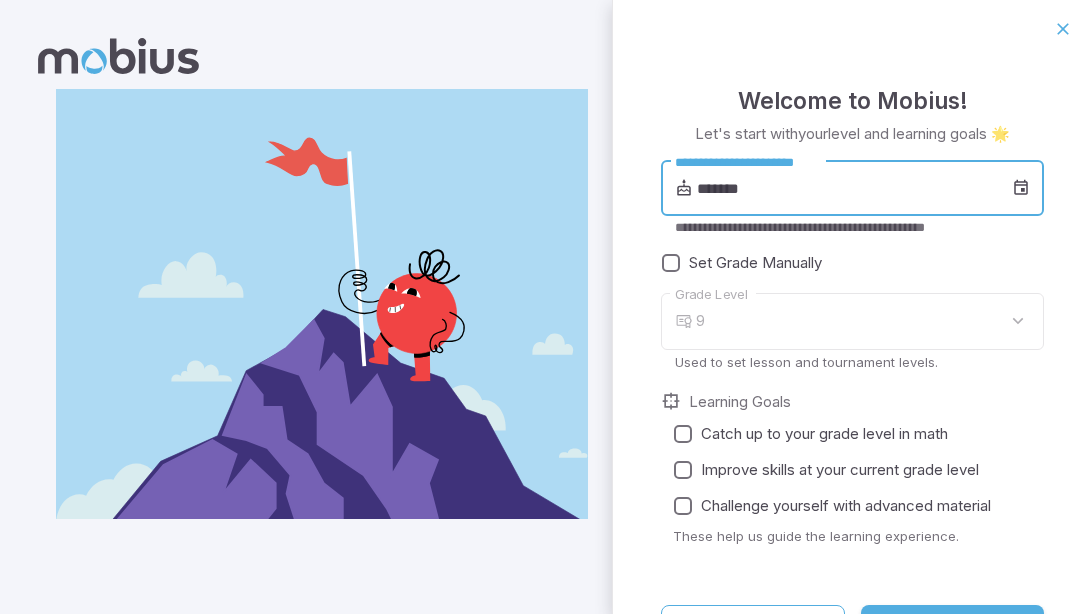 click on "9" at bounding box center [870, 321] 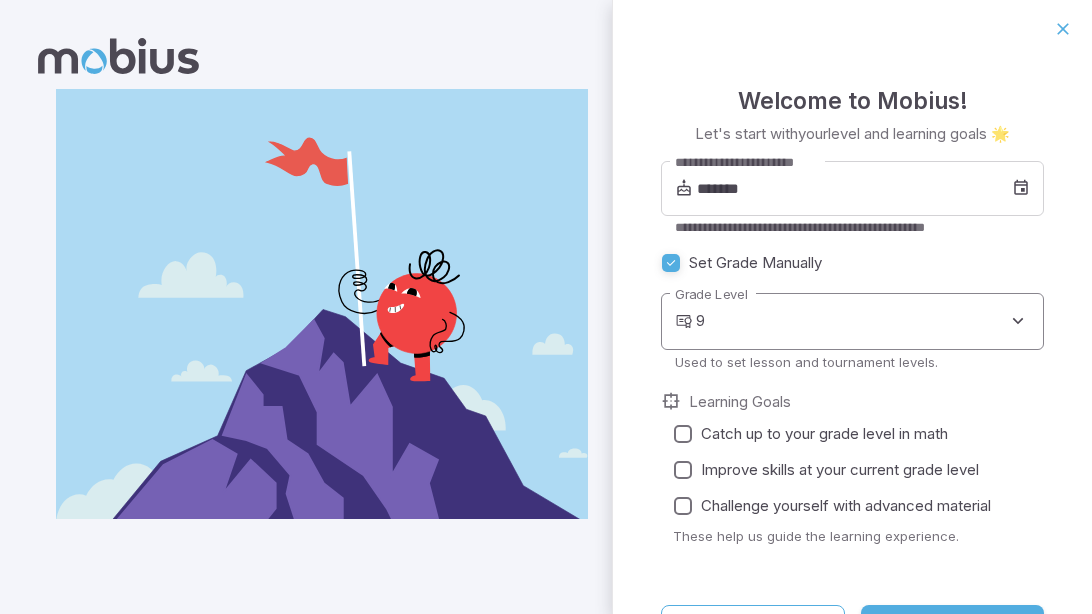 click on "**********" at bounding box center [546, 307] 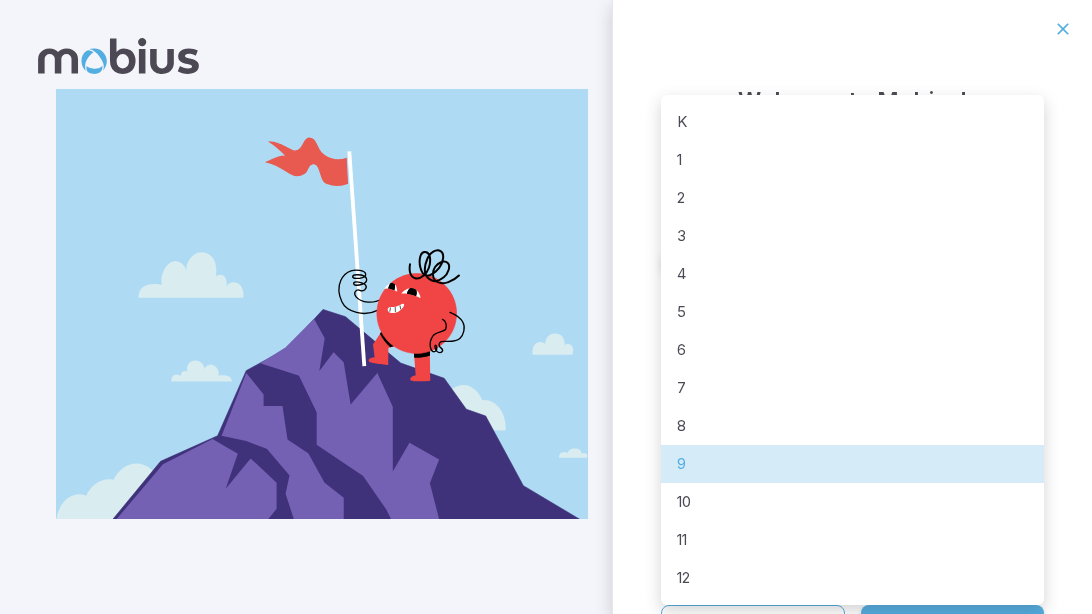 click on "9" at bounding box center [852, 464] 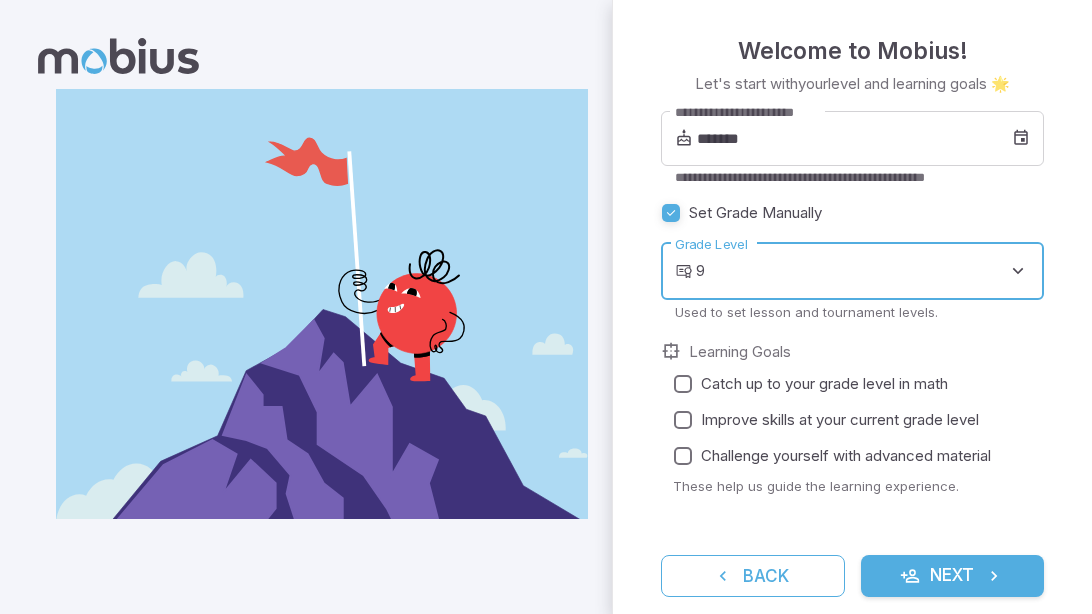 scroll, scrollTop: 58, scrollLeft: 0, axis: vertical 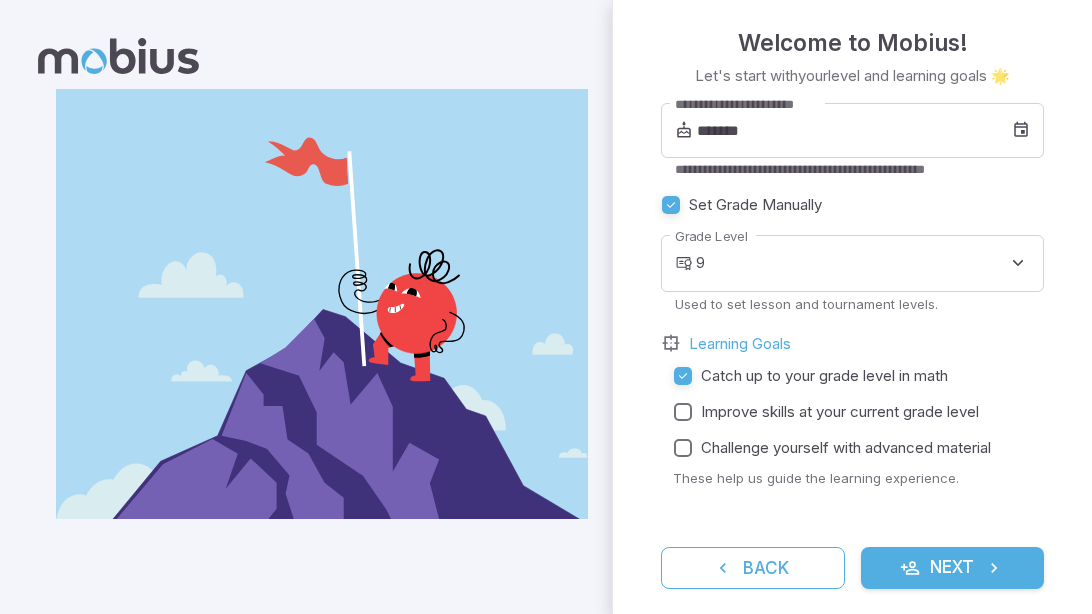 click on "Next" at bounding box center (953, 568) 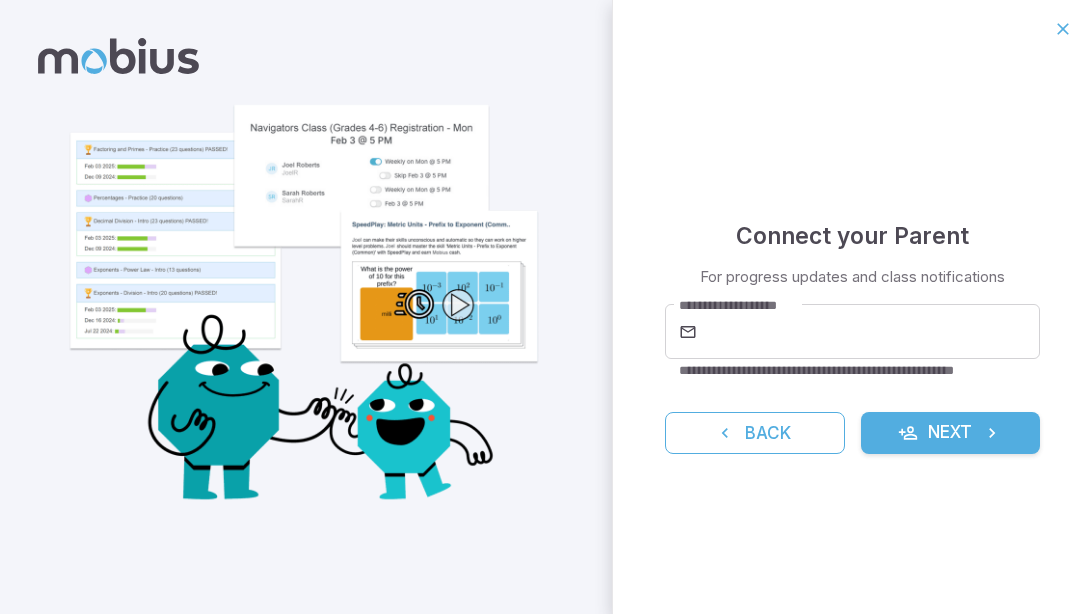 scroll, scrollTop: 0, scrollLeft: 0, axis: both 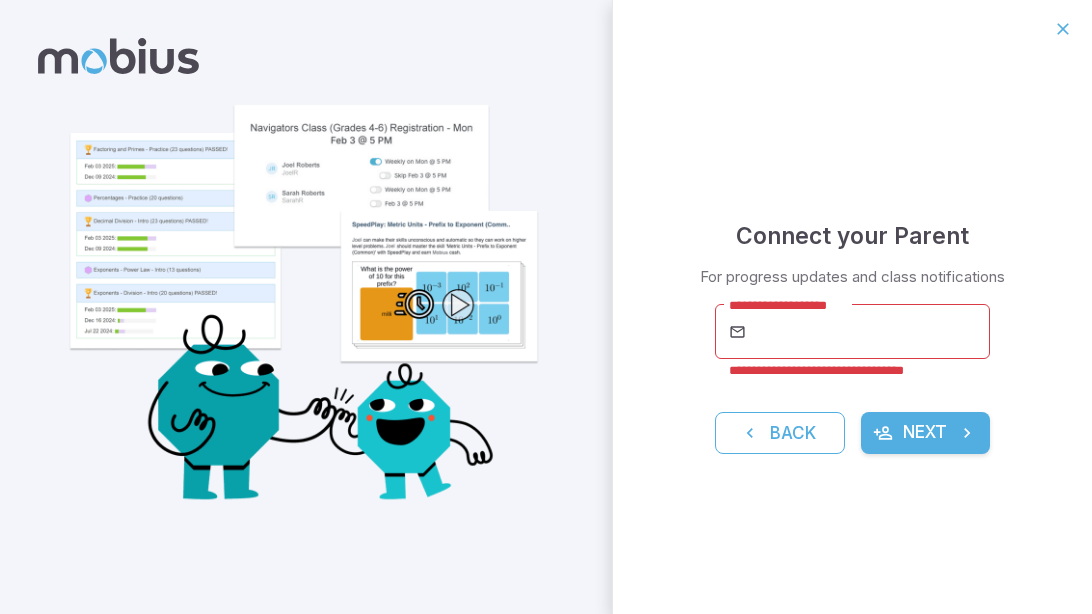 click on "**********" at bounding box center [870, 332] 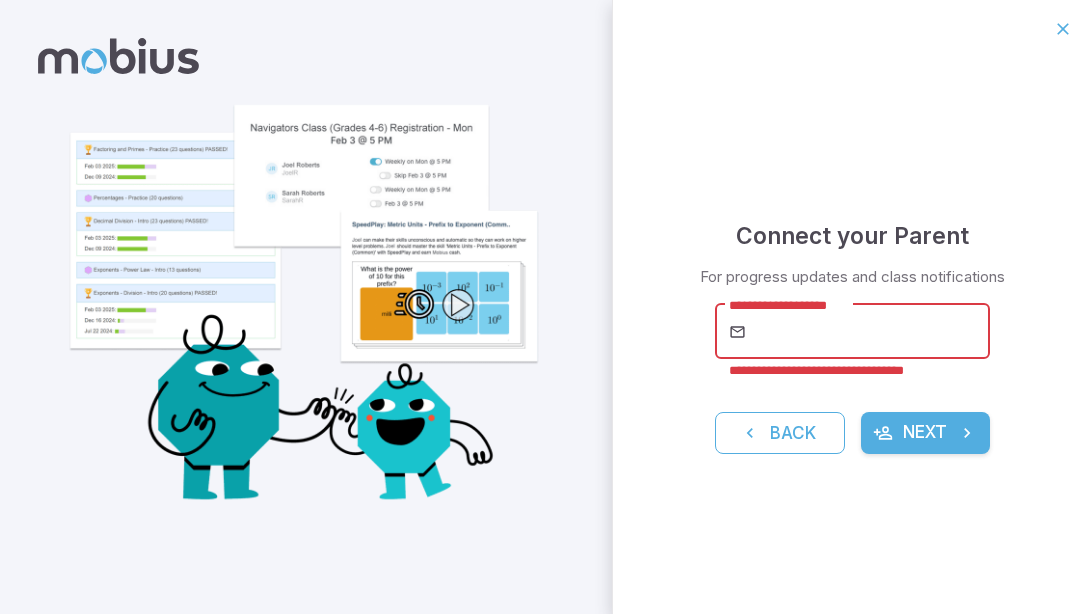 type on "**********" 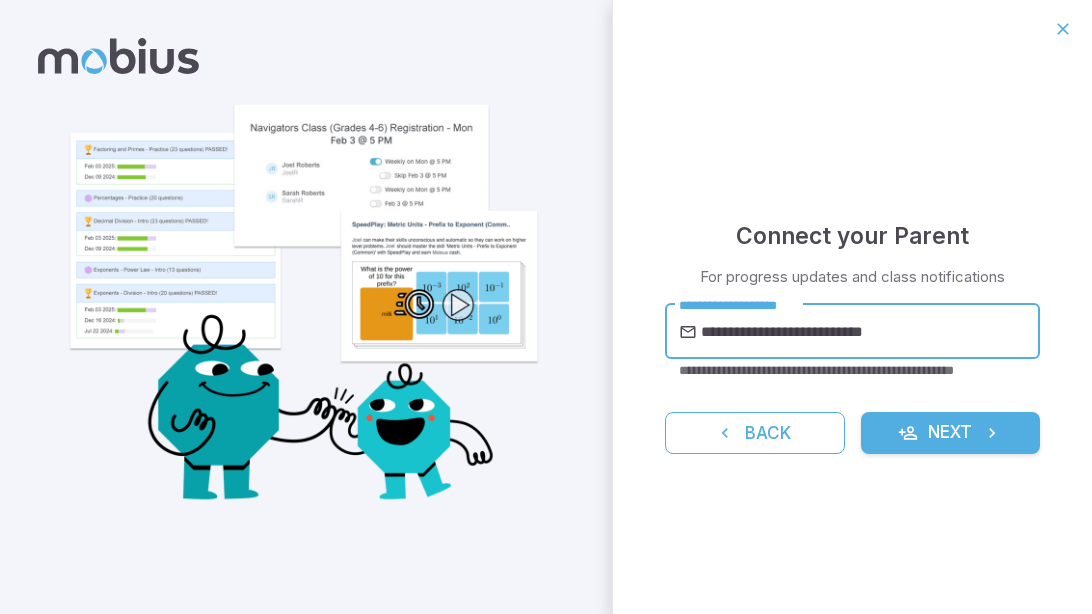 click on "Next" at bounding box center (950, 433) 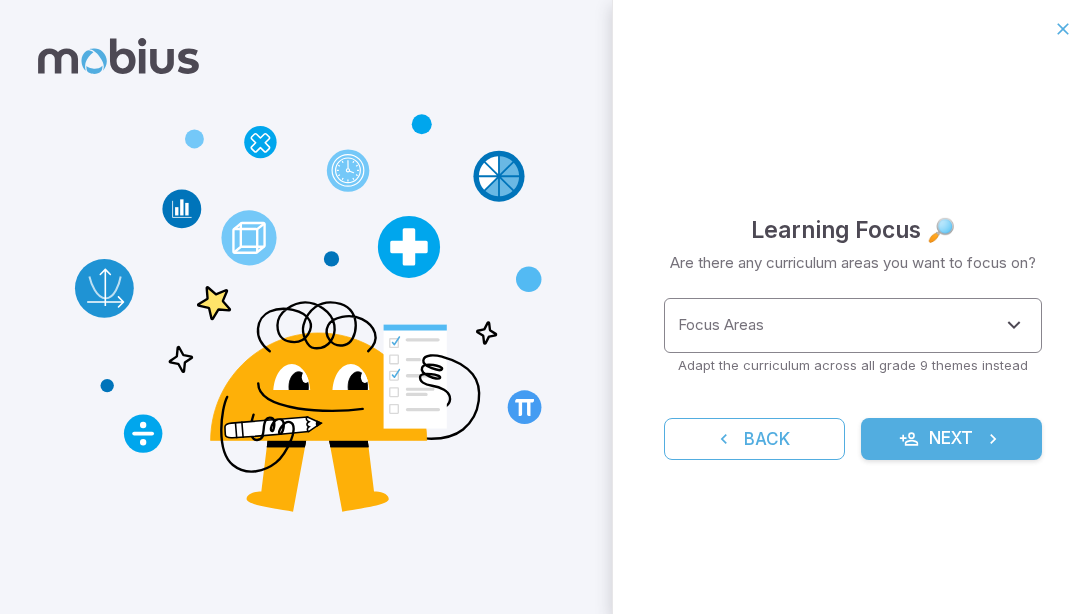 click on "Learning Focus 🔎 Are there any curriculum areas you want to focus on? Focus Areas Focus Areas Adapt the curriculum across all grade 9 themes instead Back Next" at bounding box center [546, 307] 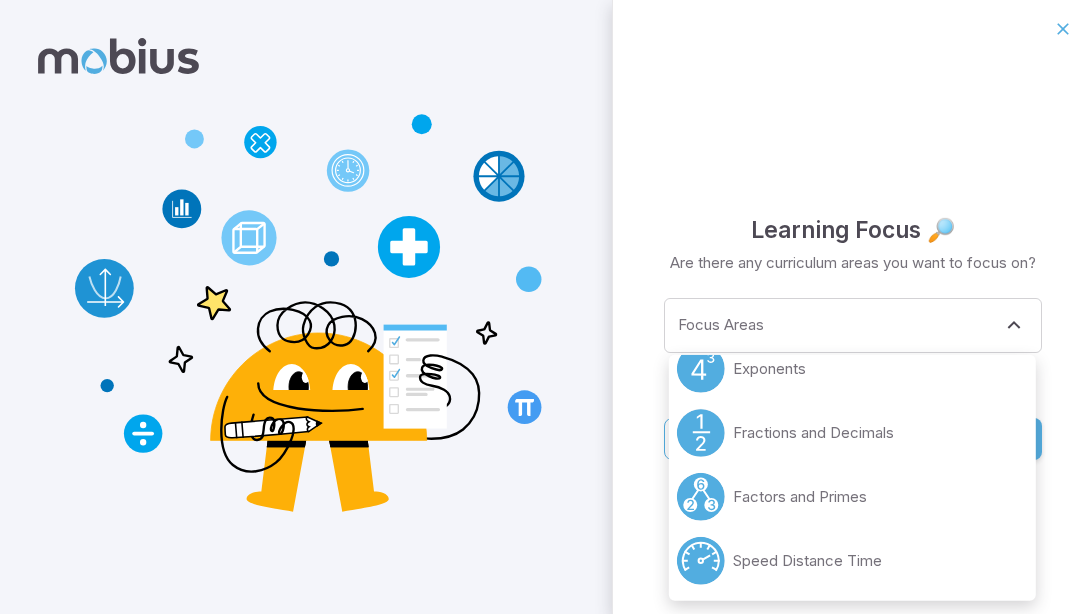 scroll, scrollTop: 348, scrollLeft: 0, axis: vertical 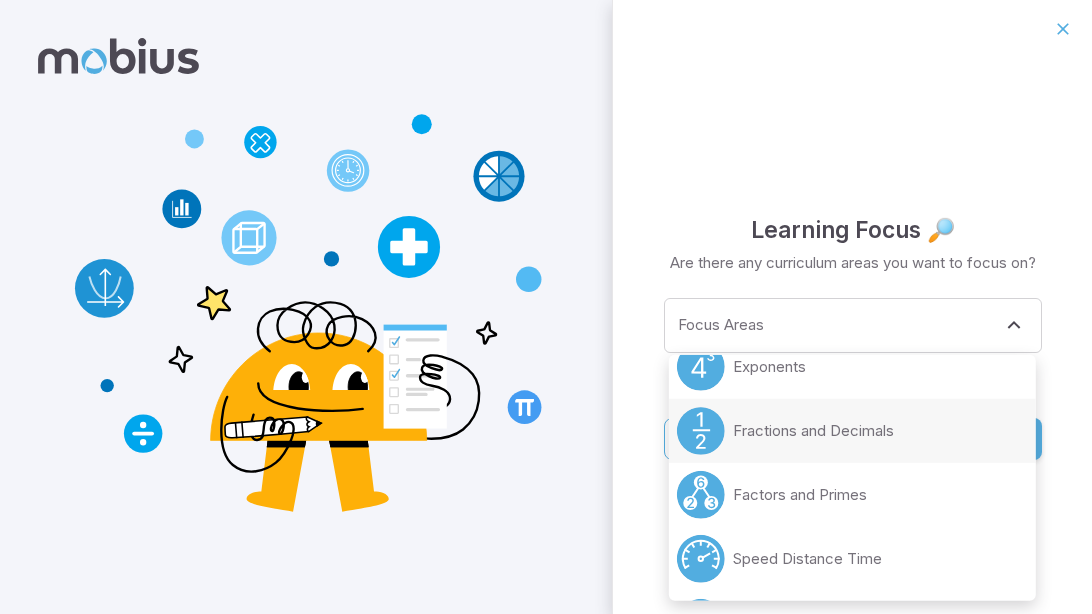 click on "Fractions and Decimals" at bounding box center [813, 431] 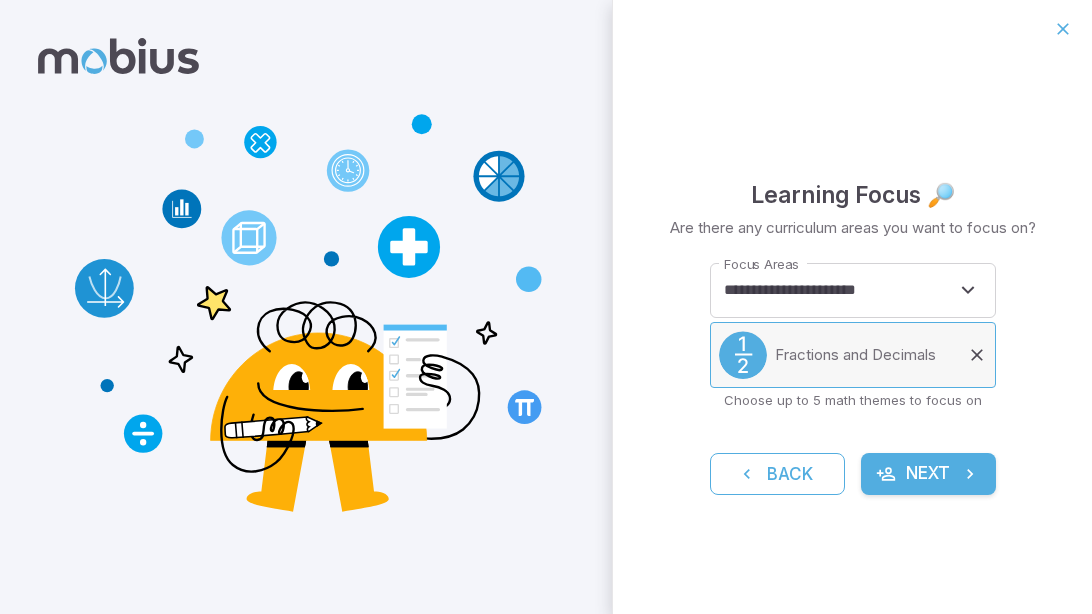 click on "Fractions and Decimals" at bounding box center (853, 355) 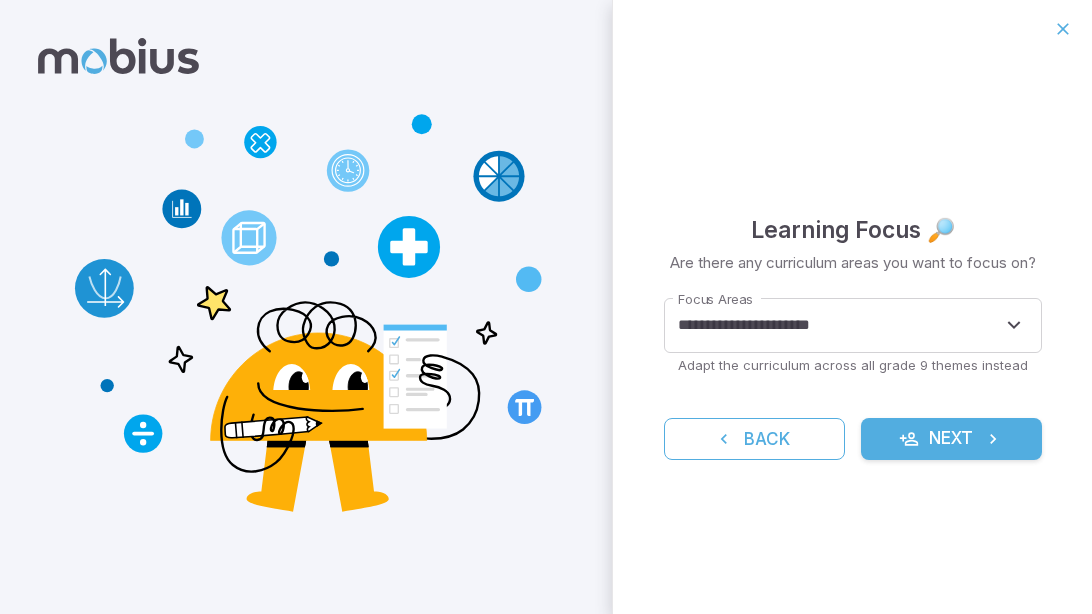 type on "**********" 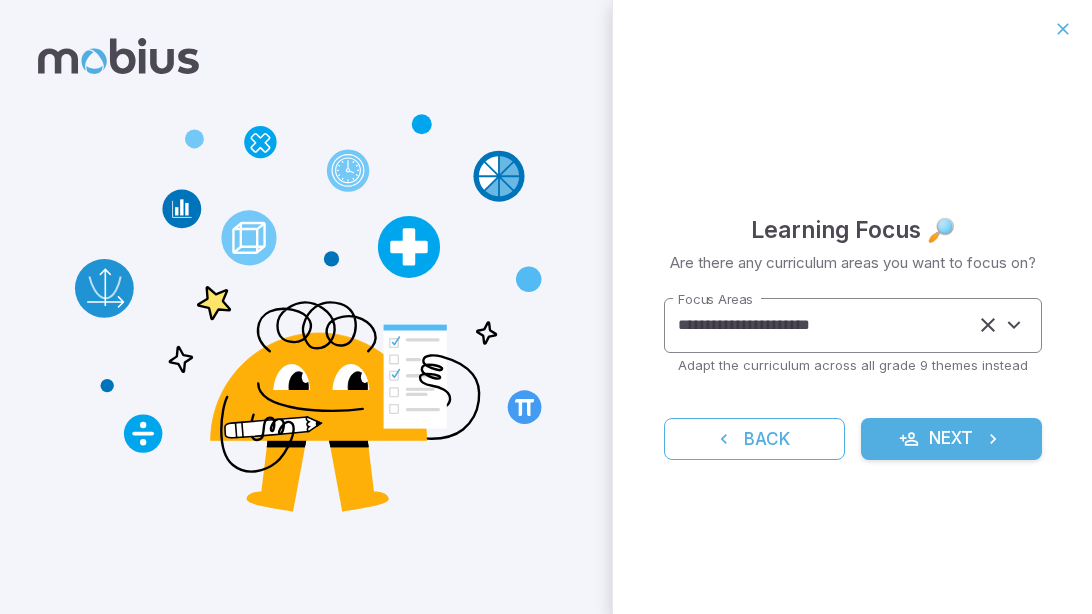 click on "**********" at bounding box center (825, 325) 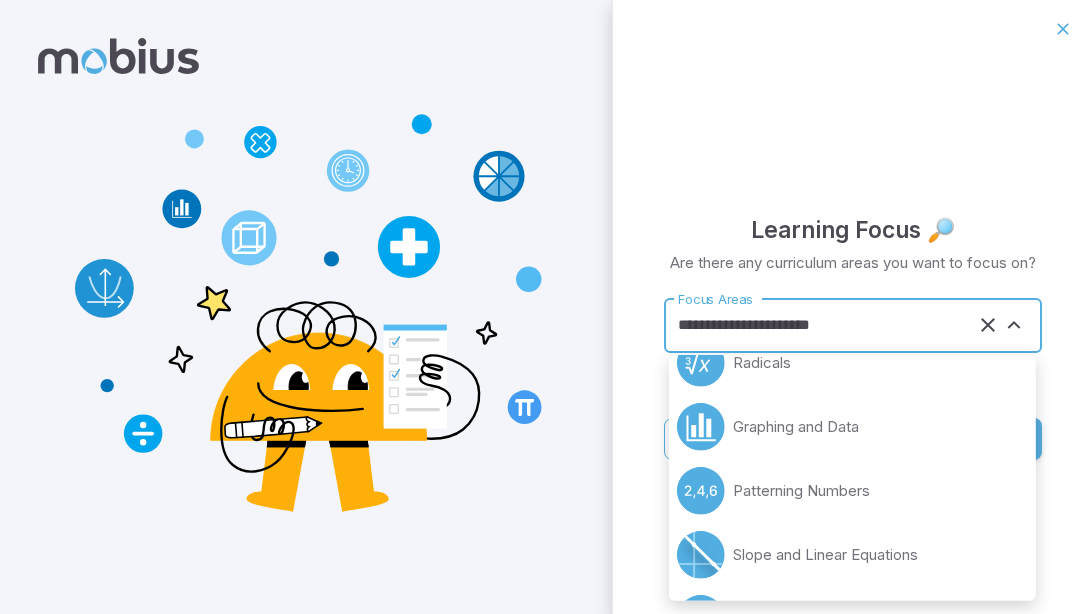 scroll, scrollTop: 1114, scrollLeft: 0, axis: vertical 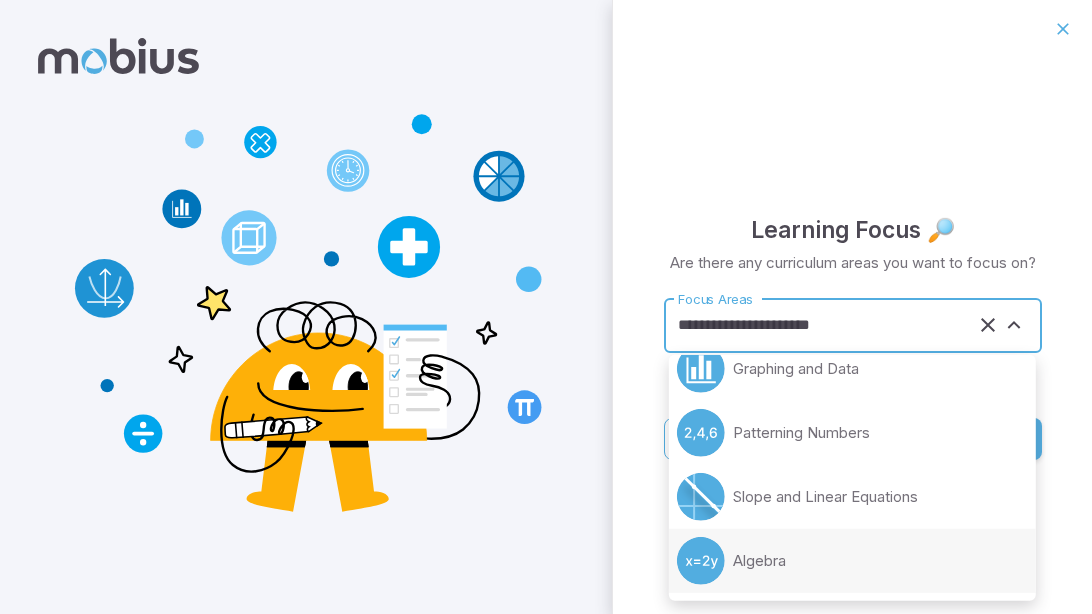 click on "Algebra" at bounding box center (852, 561) 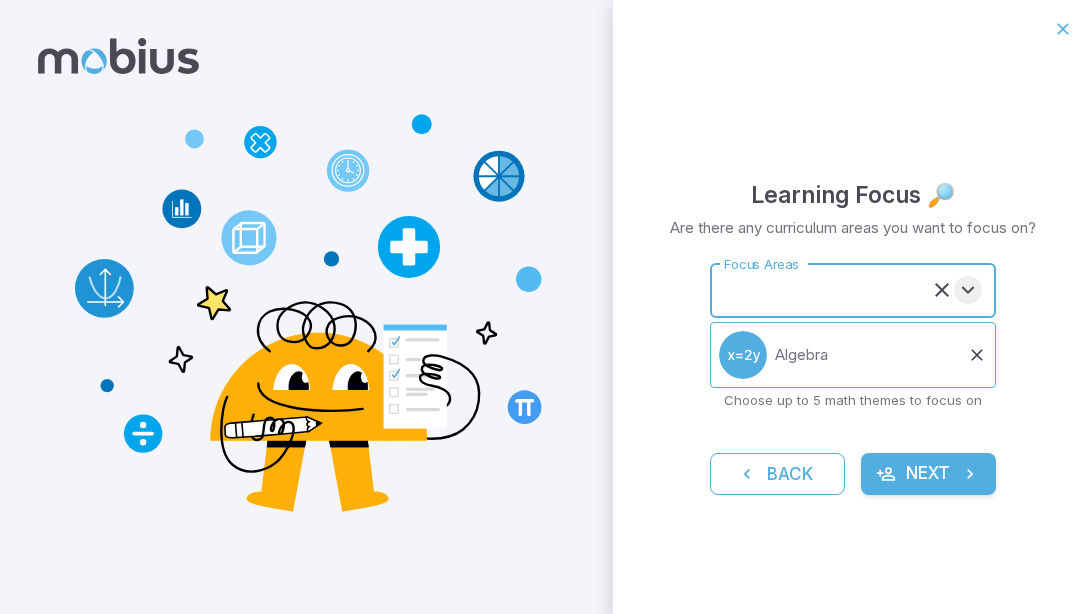 click at bounding box center (968, 290) 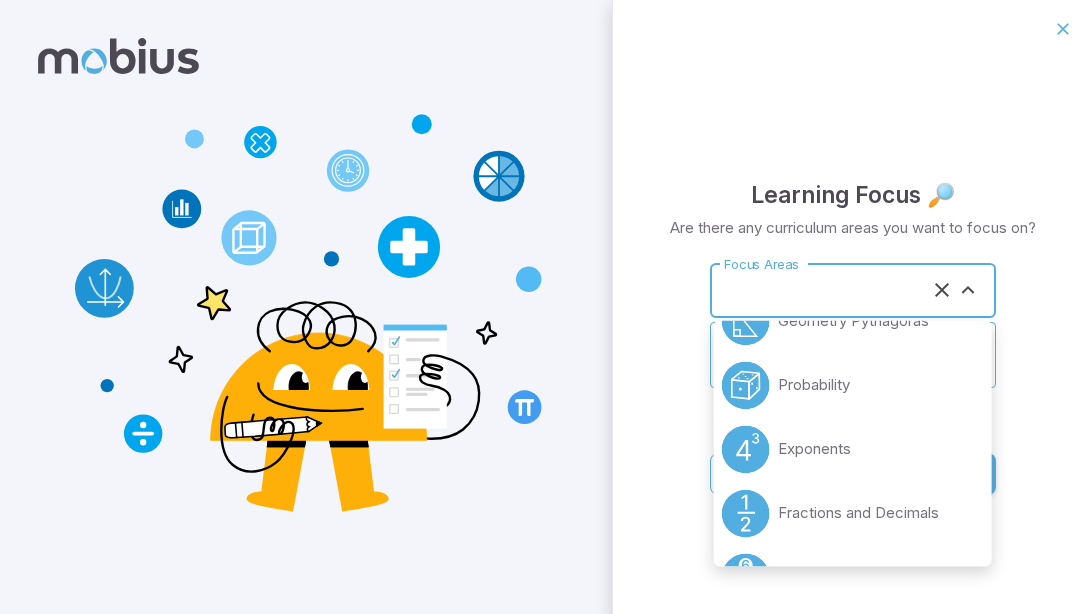 scroll, scrollTop: 236, scrollLeft: 0, axis: vertical 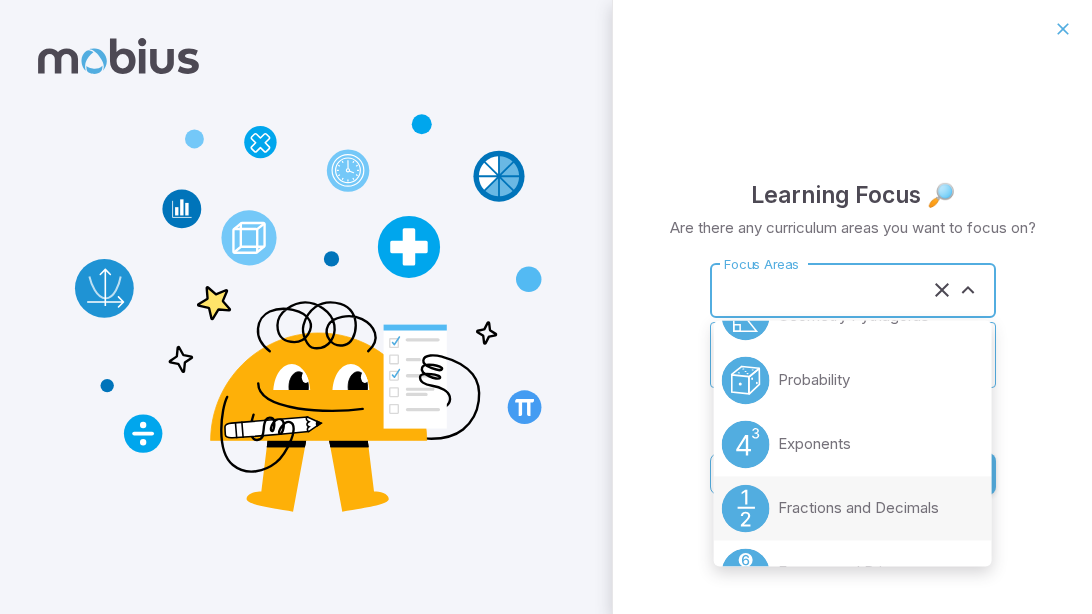 click on "Fractions and Decimals" at bounding box center [858, 508] 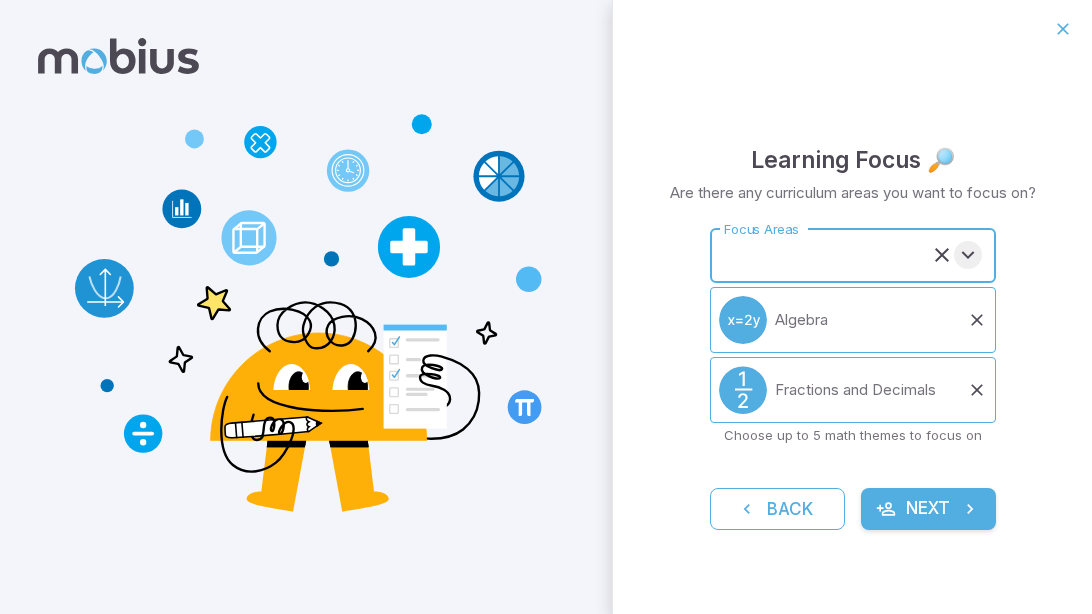 click at bounding box center (968, 255) 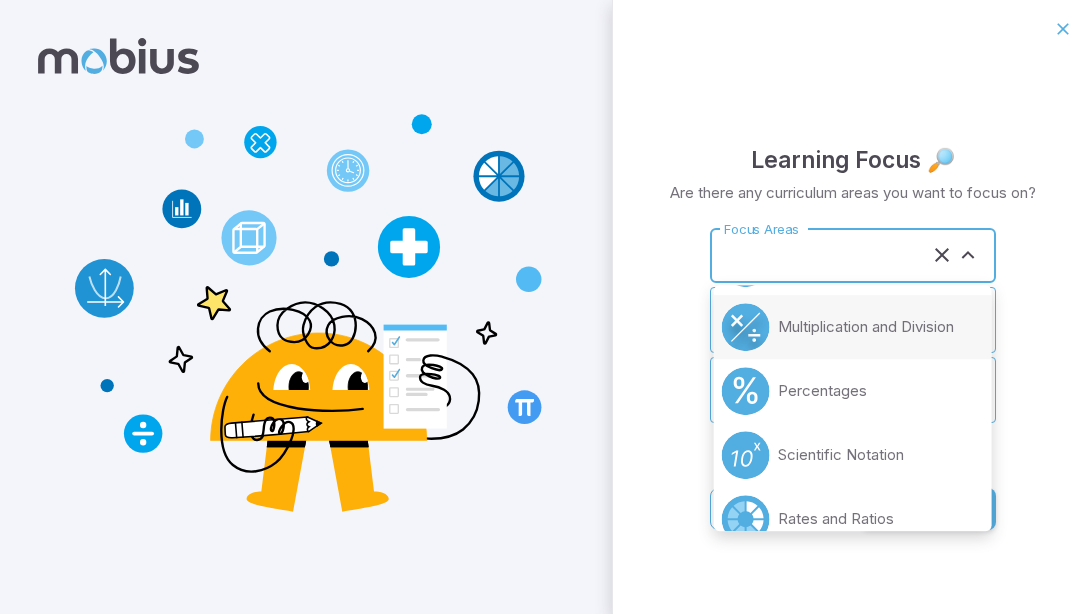 scroll, scrollTop: 645, scrollLeft: 0, axis: vertical 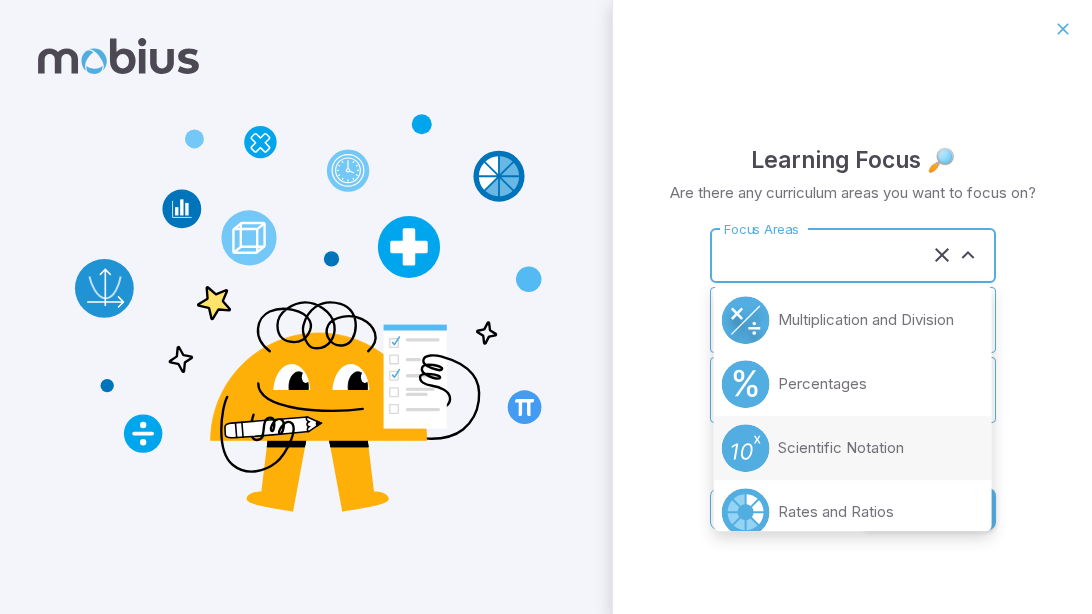 click on "Scientific Notation" at bounding box center (853, 448) 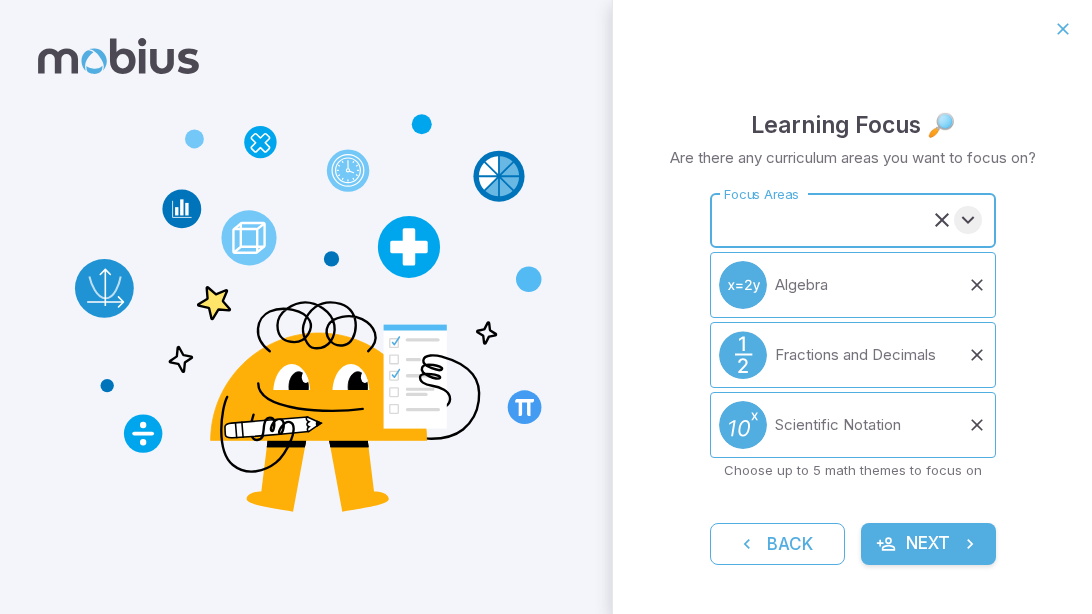 click at bounding box center [968, 220] 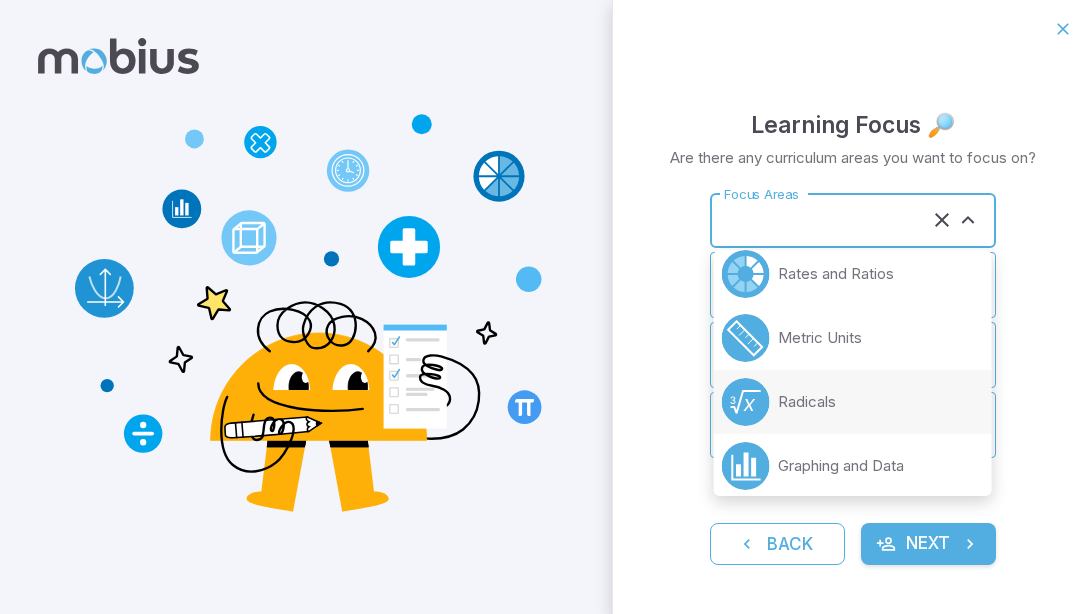 scroll, scrollTop: 790, scrollLeft: 0, axis: vertical 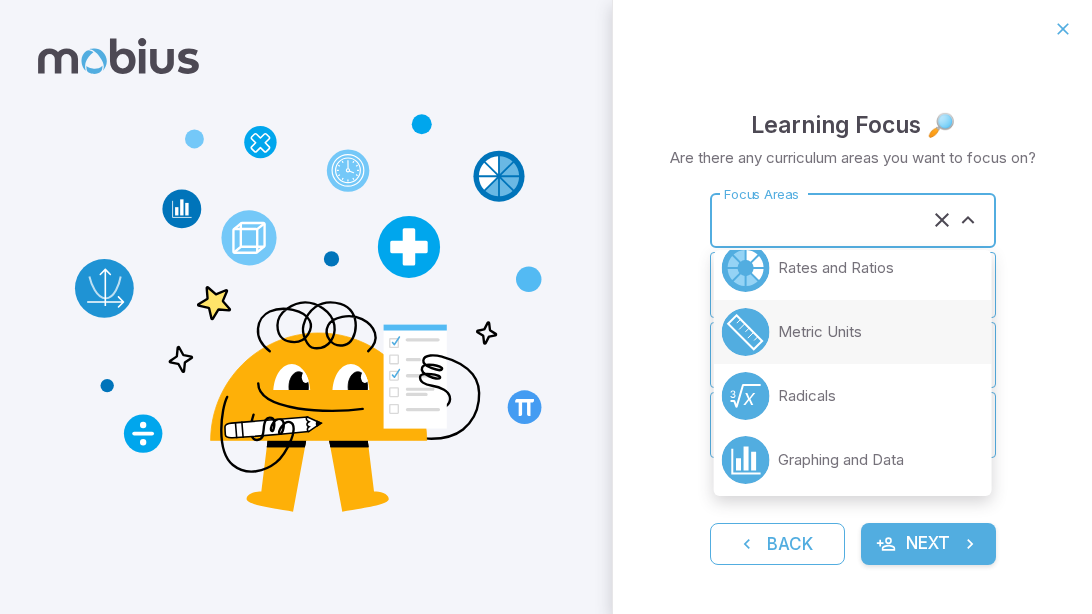 click on "Metric Units" at bounding box center [820, 332] 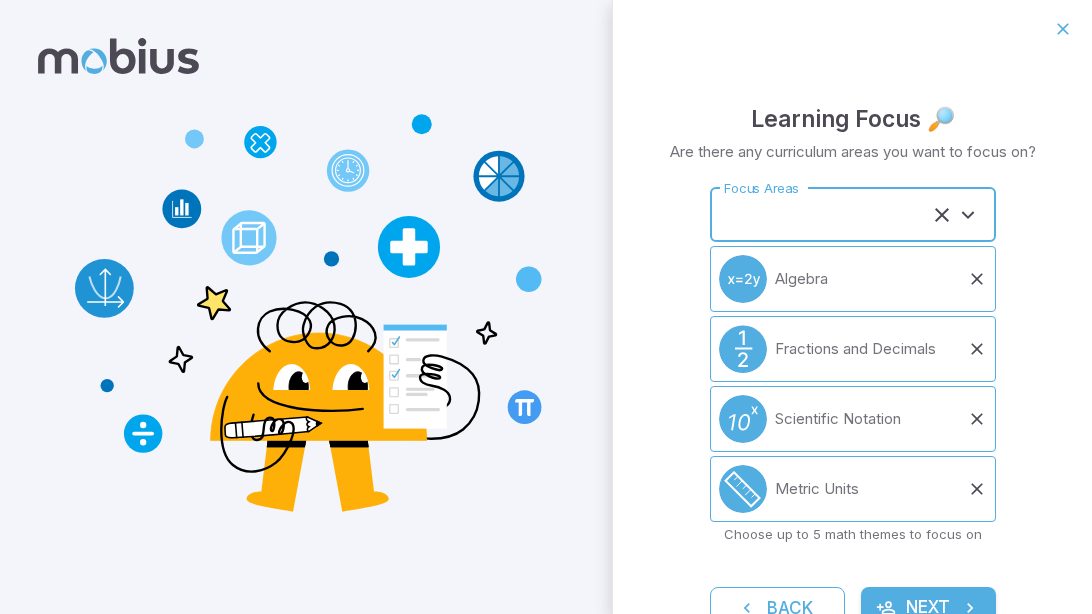 click on "Next" at bounding box center [928, 608] 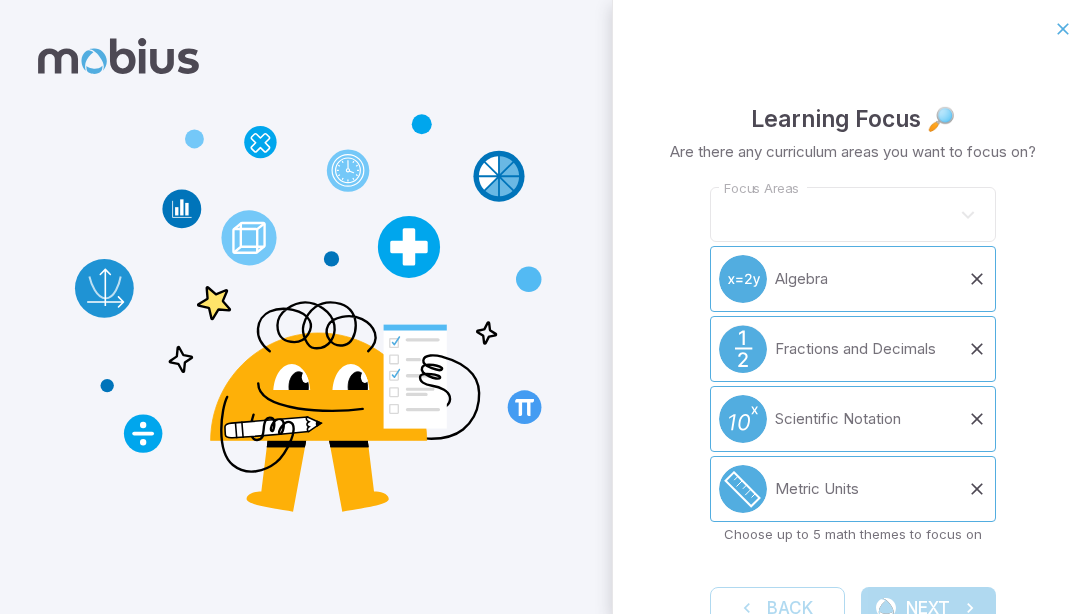 type on "**********" 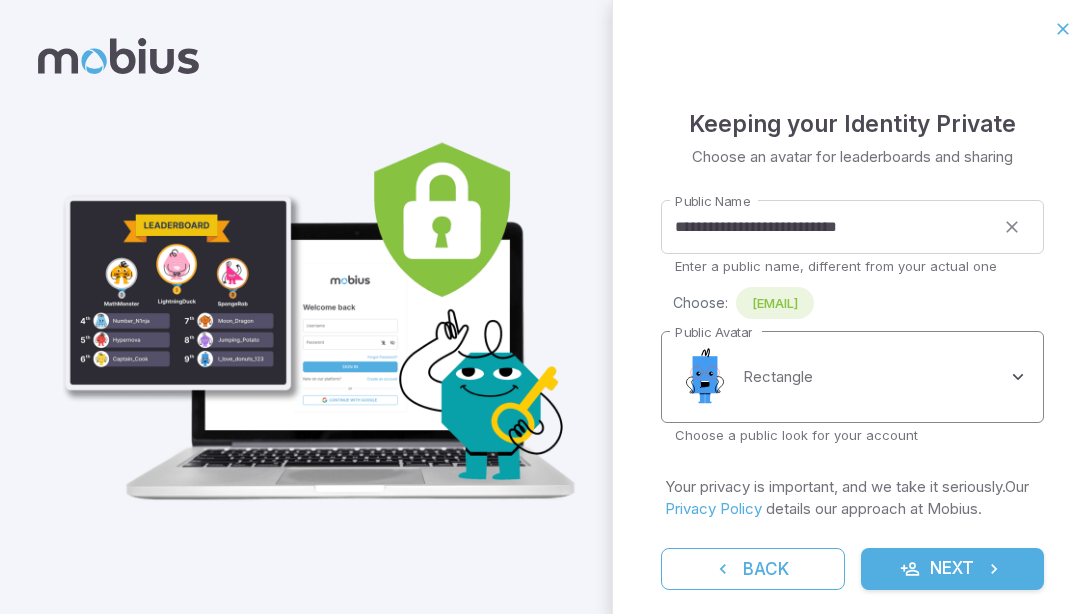 click on "**********" at bounding box center (546, 307) 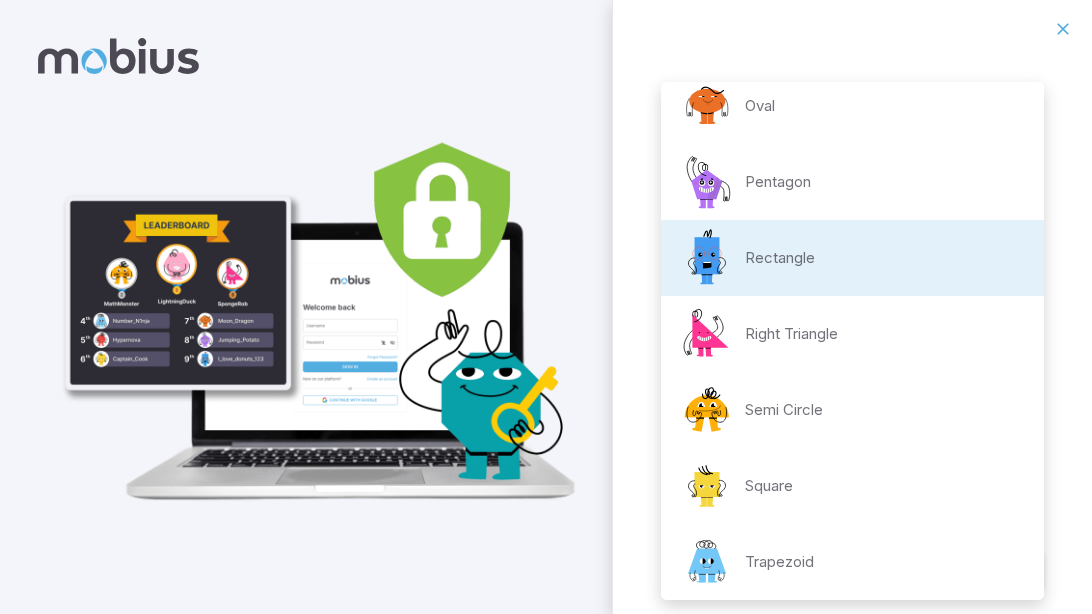 scroll, scrollTop: 409, scrollLeft: 0, axis: vertical 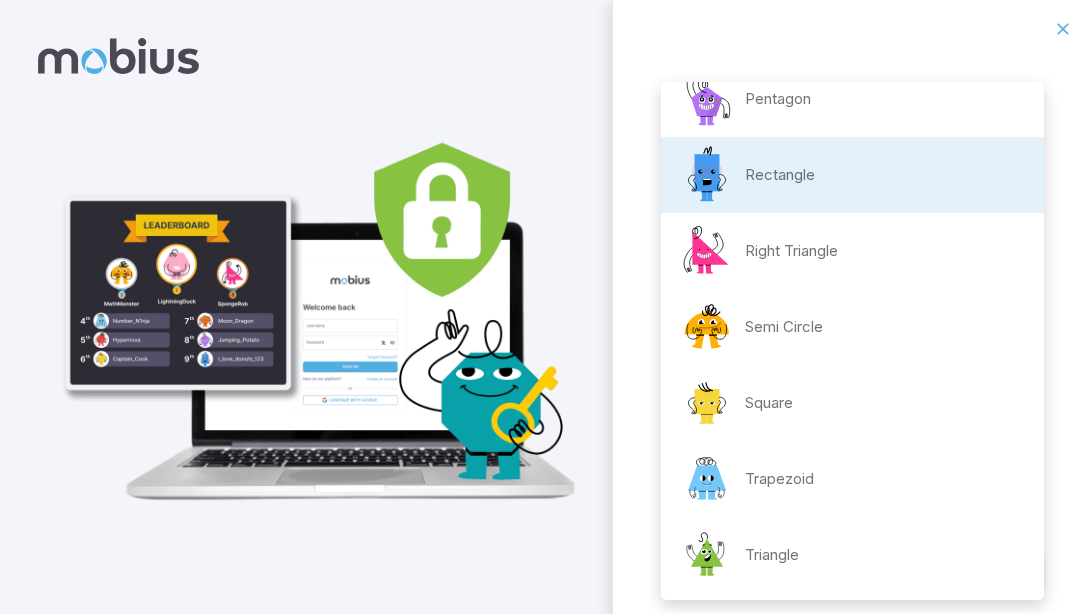 click on "Trapezoid" at bounding box center [852, 479] 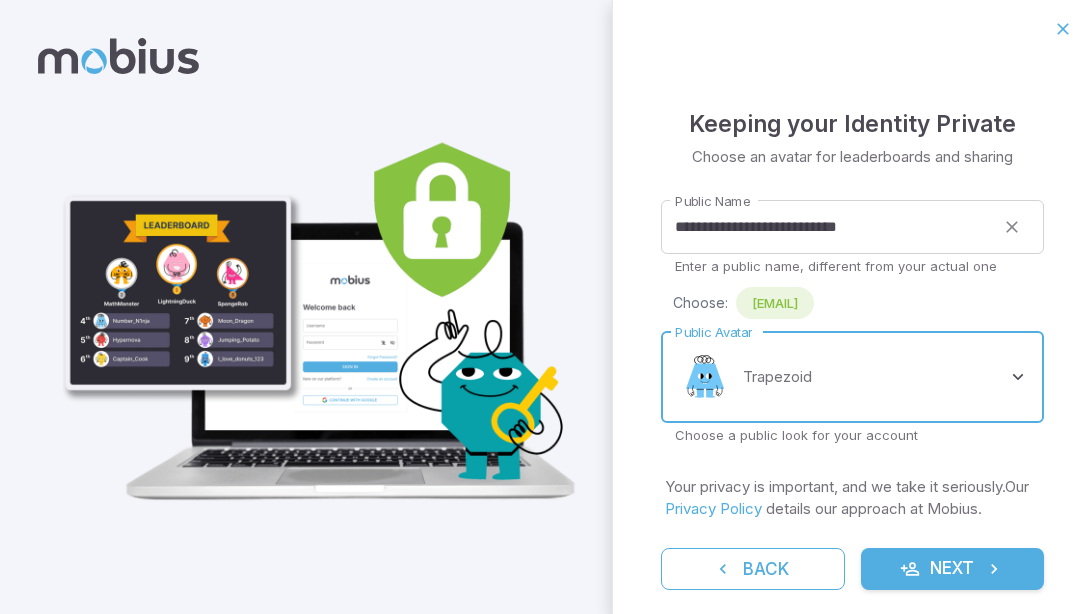 click on "Next" at bounding box center (953, 569) 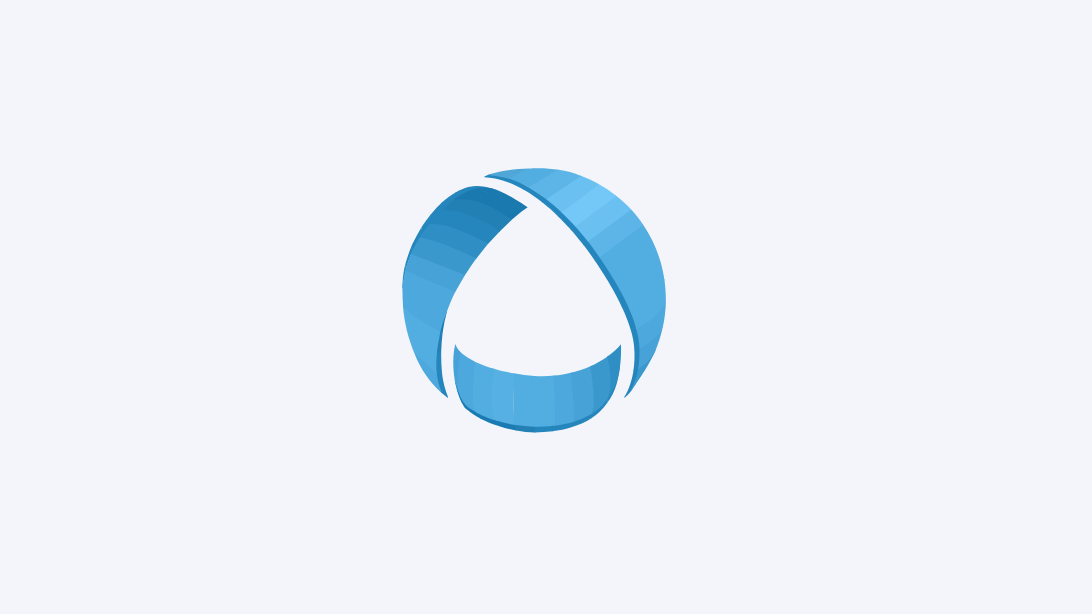 scroll, scrollTop: 0, scrollLeft: 0, axis: both 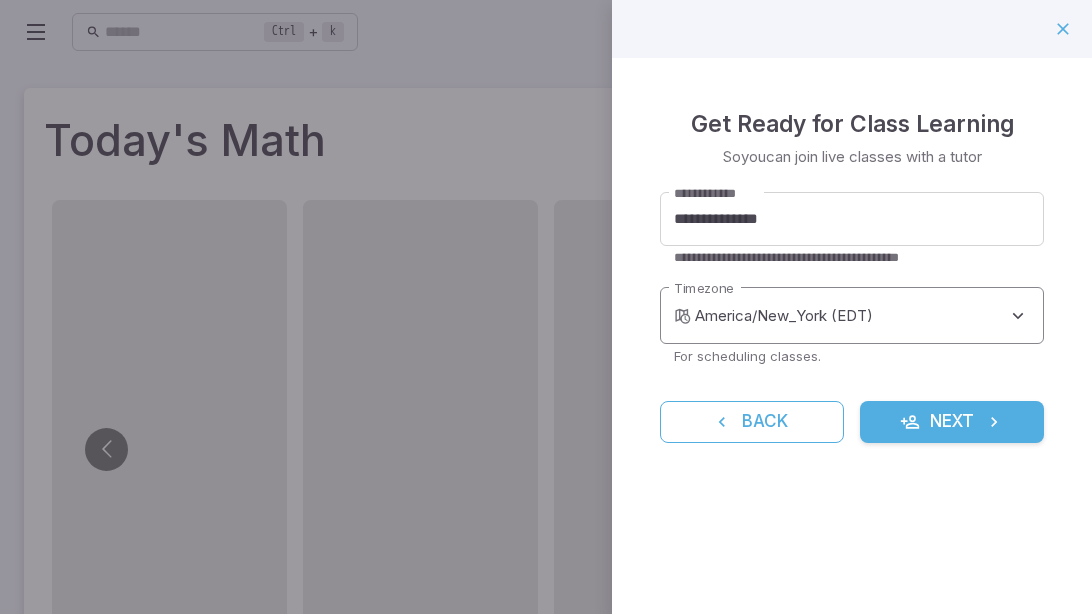 click on "**********" at bounding box center (546, 617) 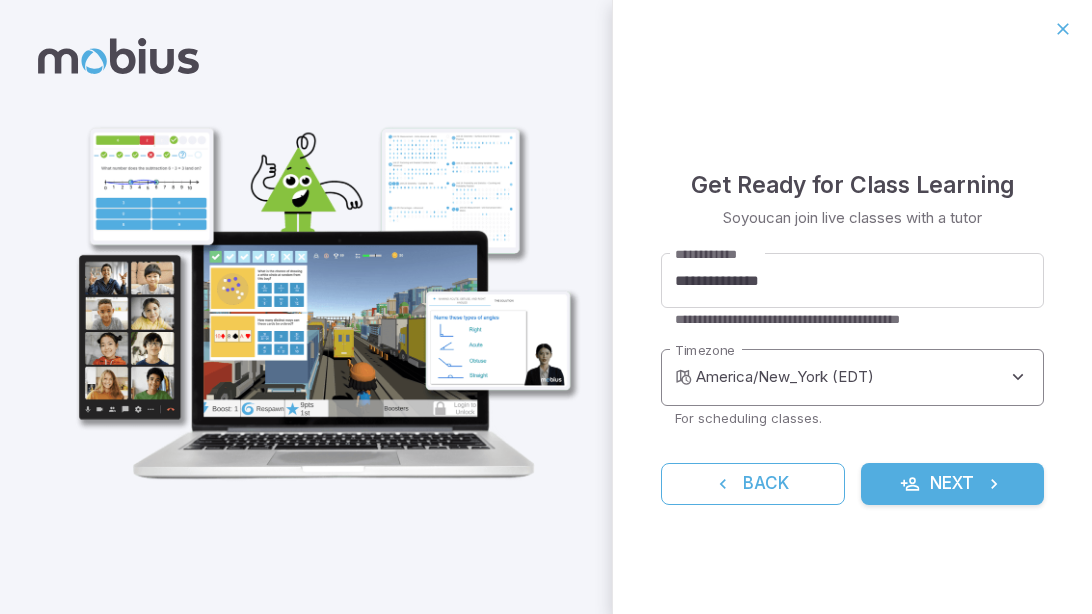click on "**********" at bounding box center (546, 307) 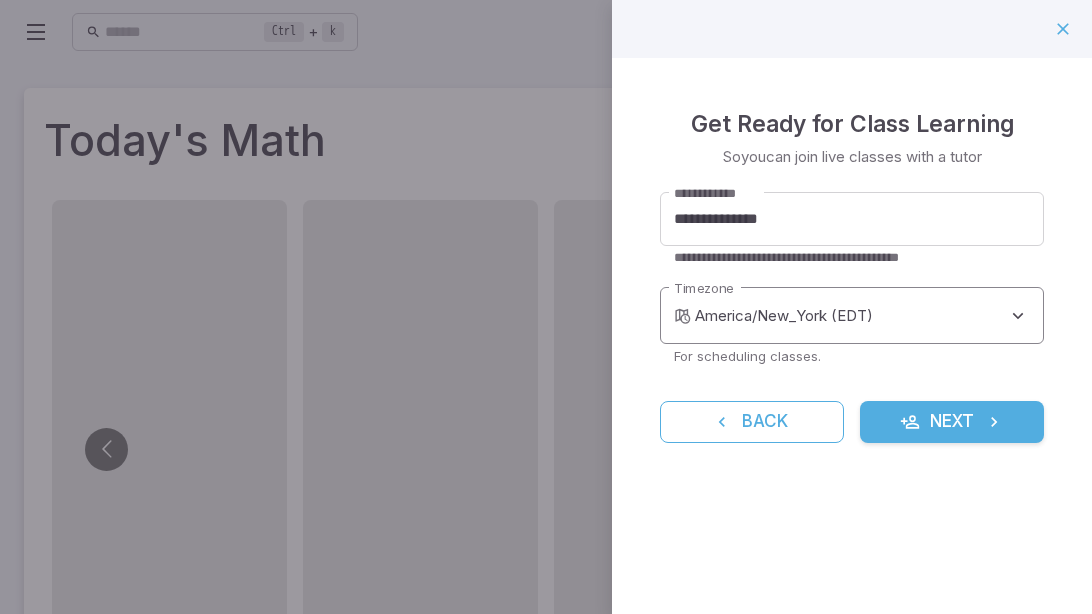 click on "**********" at bounding box center [546, 617] 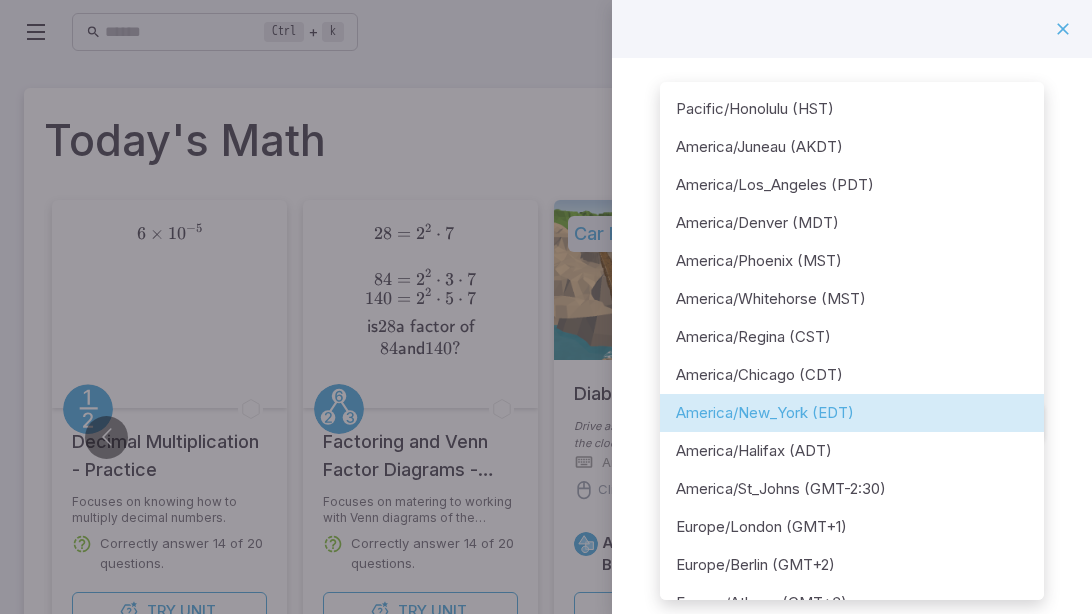 scroll, scrollTop: 475, scrollLeft: 0, axis: vertical 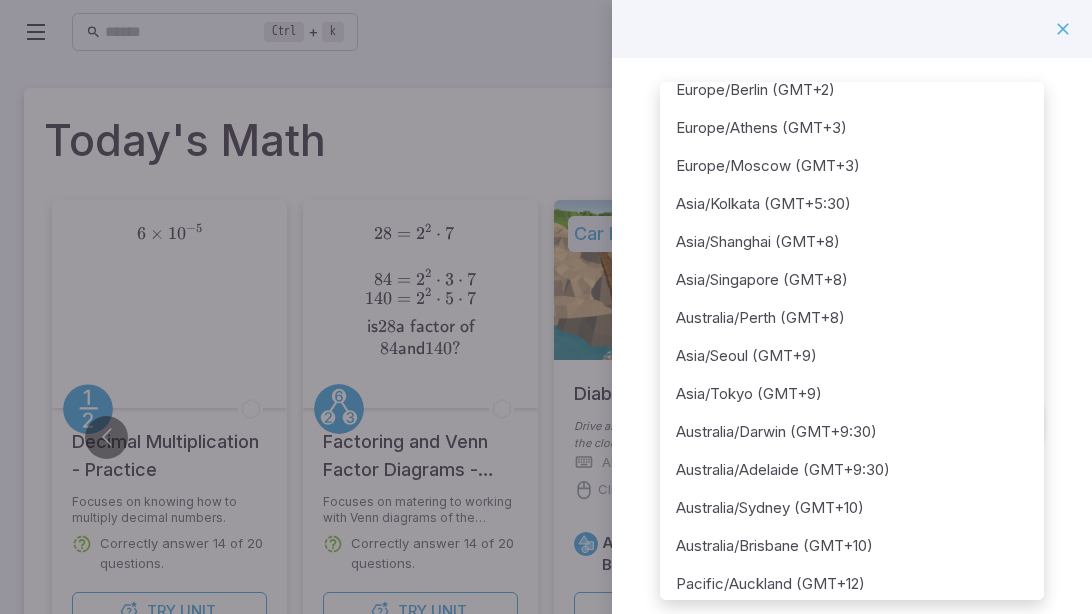 click at bounding box center (546, 307) 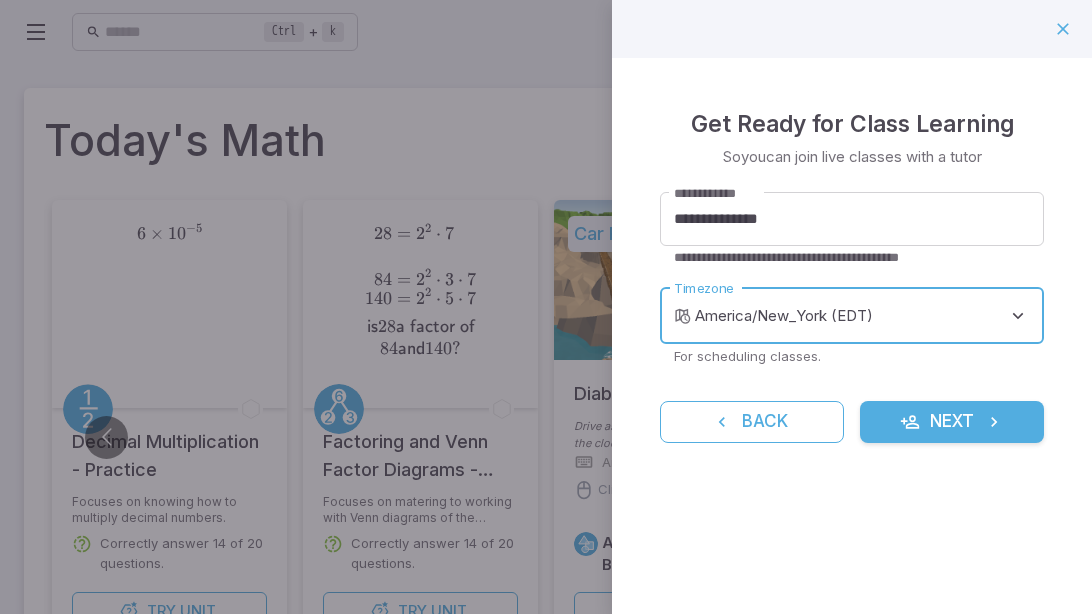 click on "Next" at bounding box center (952, 422) 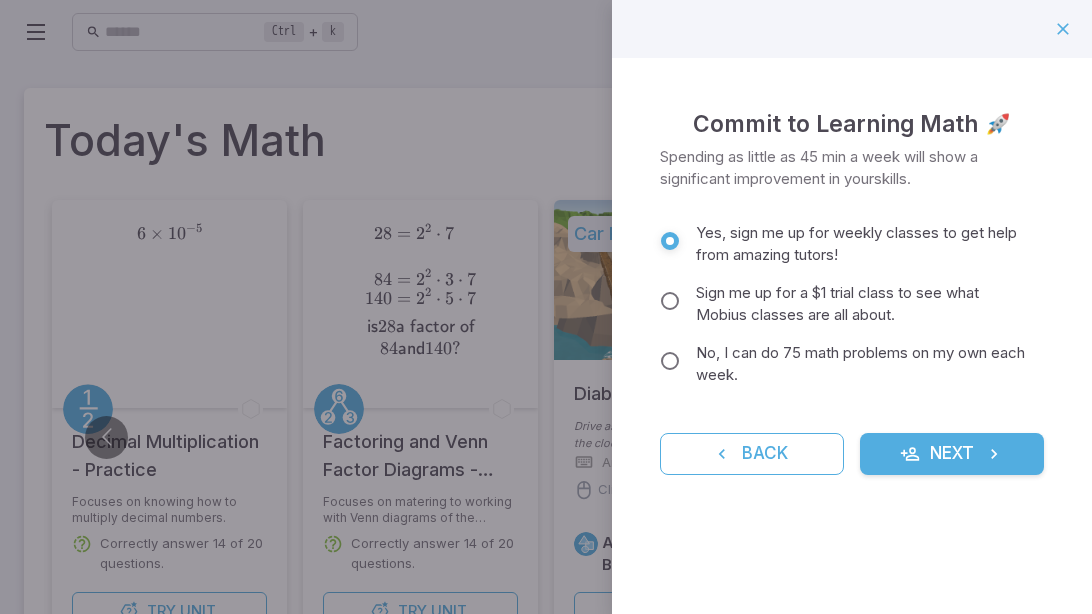 click on "Next" at bounding box center (952, 454) 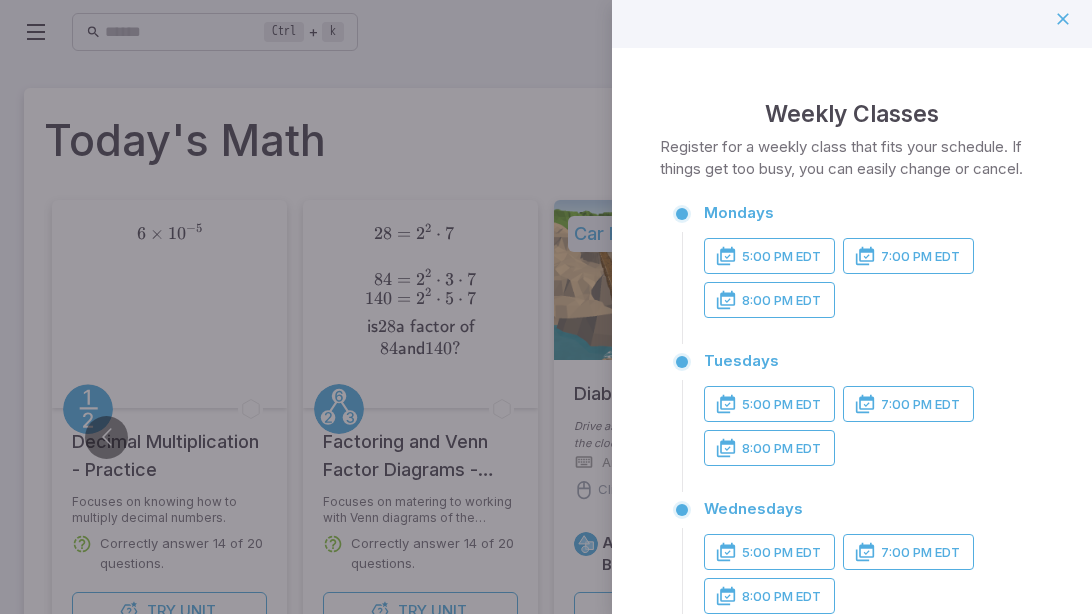 scroll, scrollTop: 11, scrollLeft: 0, axis: vertical 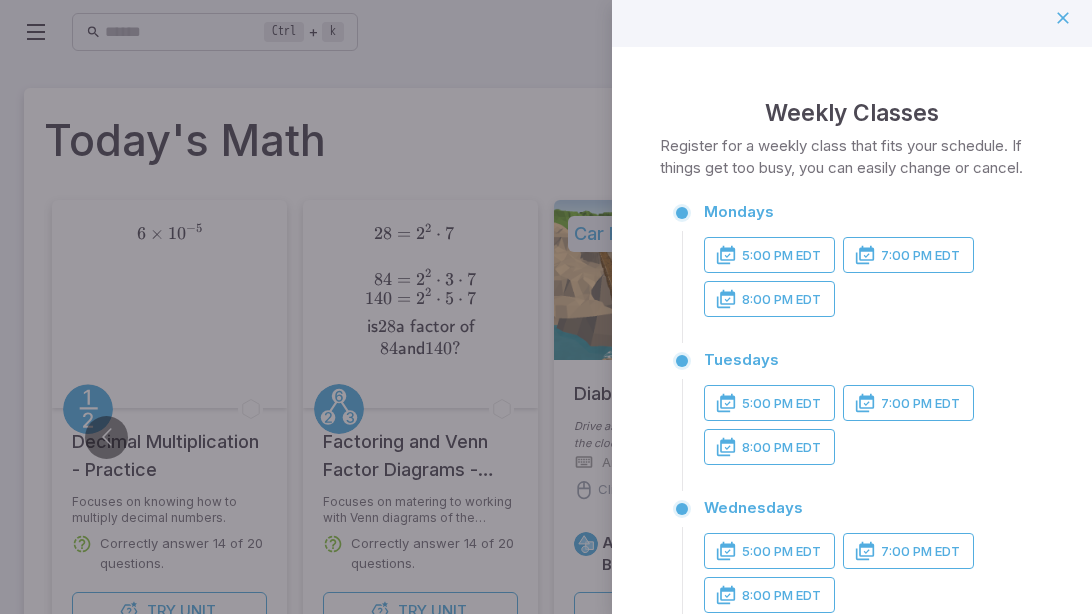 click on "5:00 PM EDT" at bounding box center (769, 255) 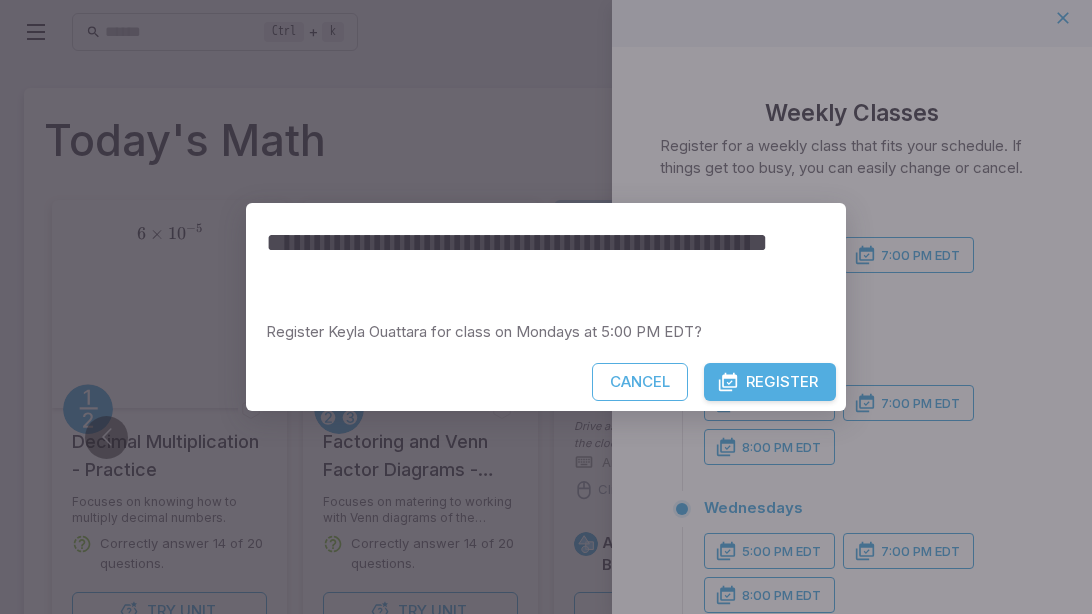 click on "Cancel" at bounding box center [640, 382] 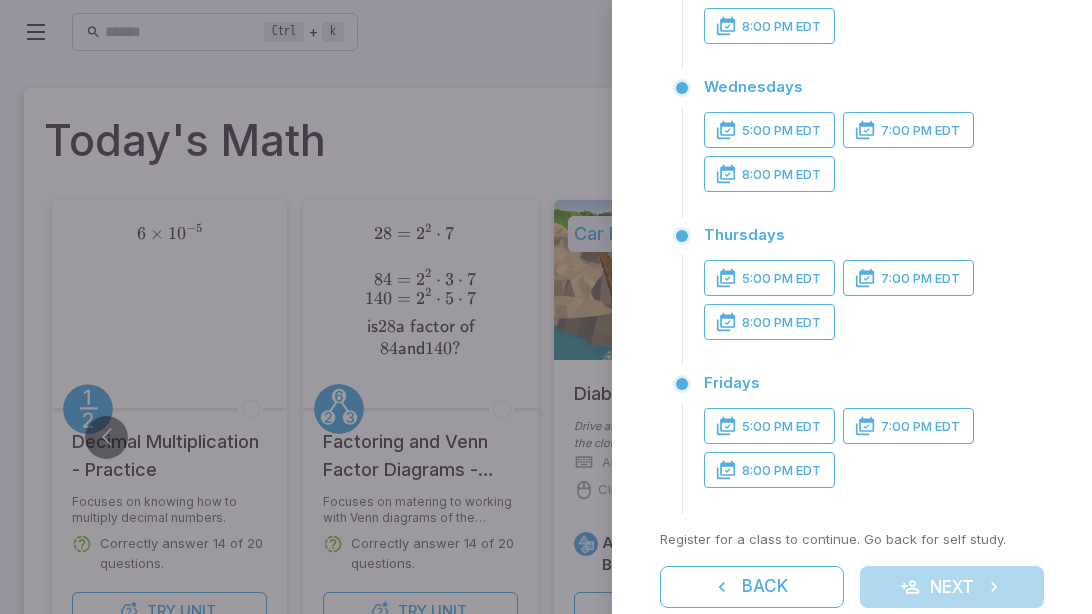 scroll, scrollTop: 470, scrollLeft: 0, axis: vertical 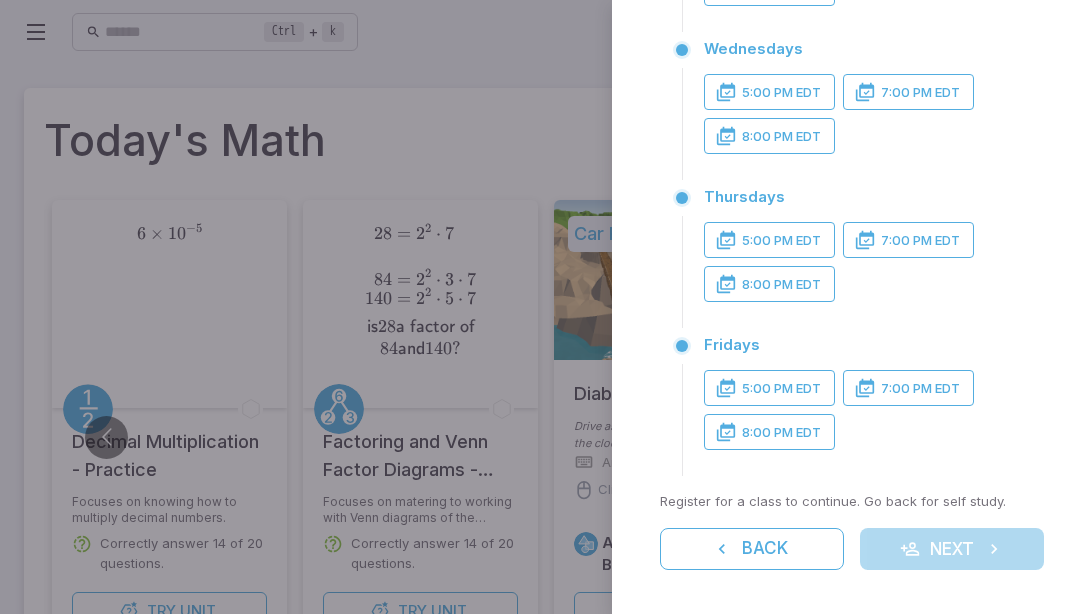 click on "Back" at bounding box center [752, 549] 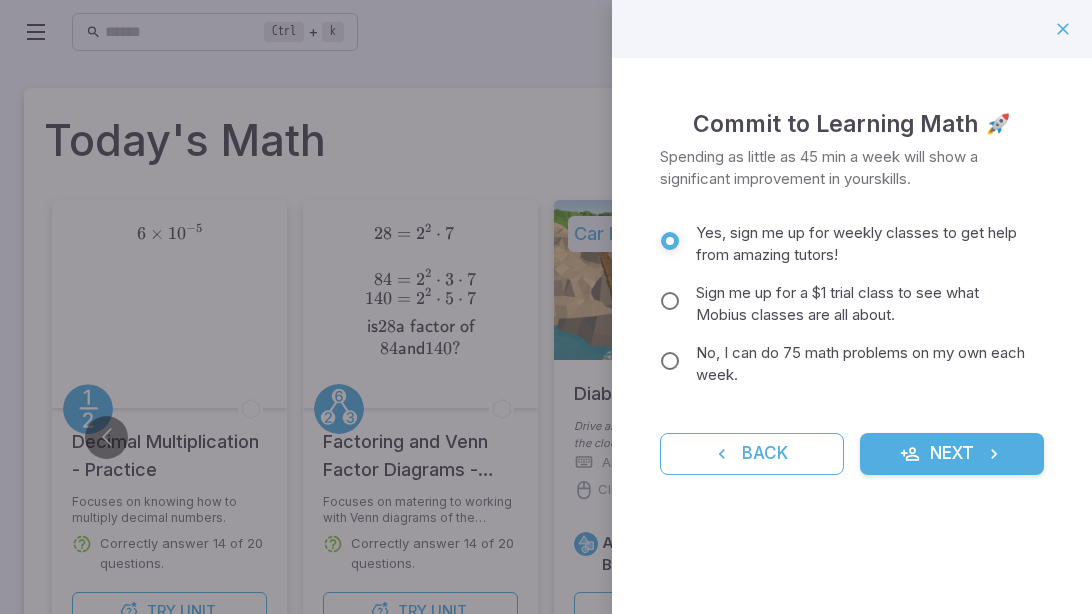 scroll, scrollTop: 0, scrollLeft: 0, axis: both 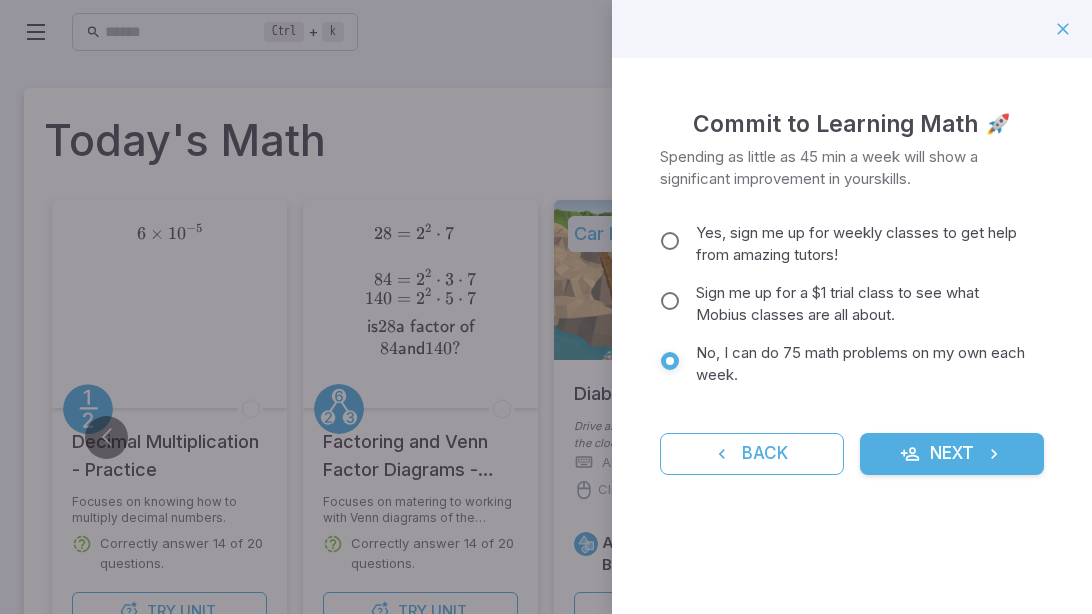 click on "Next" at bounding box center (952, 454) 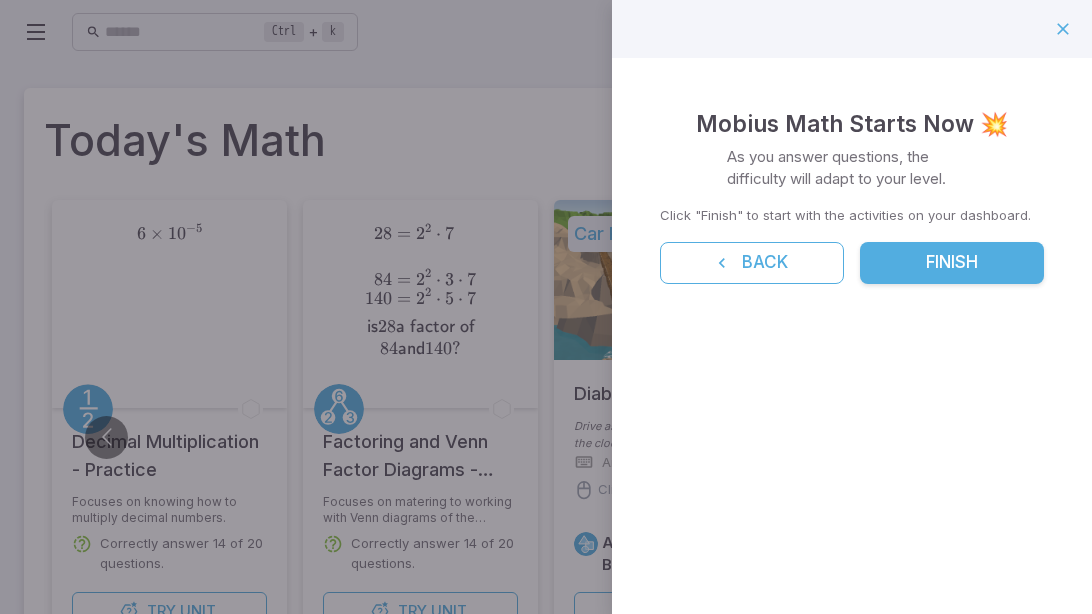 click on "Finish" at bounding box center (952, 263) 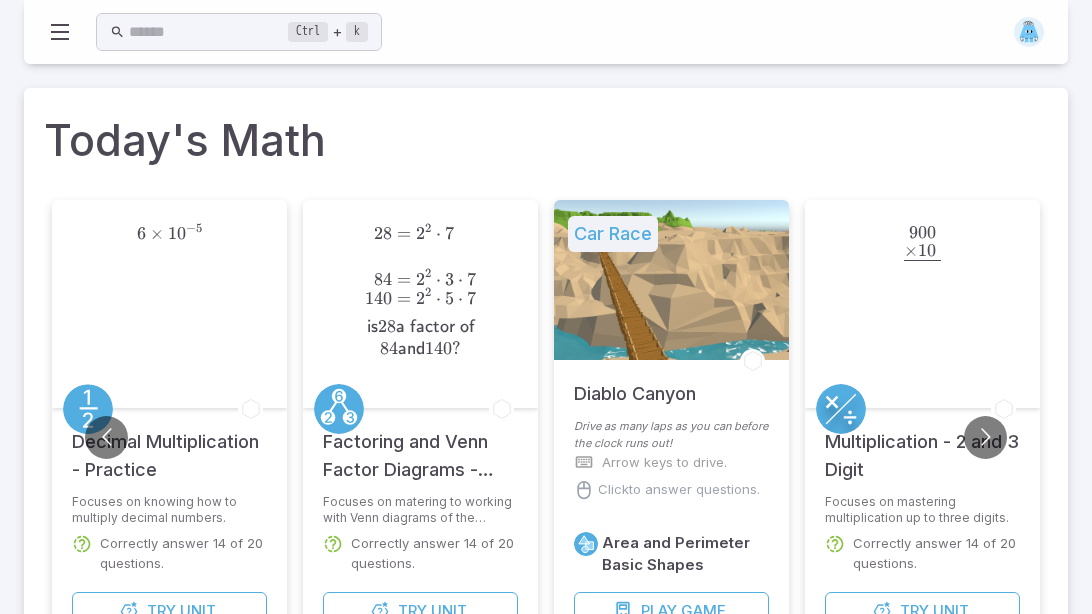 scroll, scrollTop: 72, scrollLeft: 0, axis: vertical 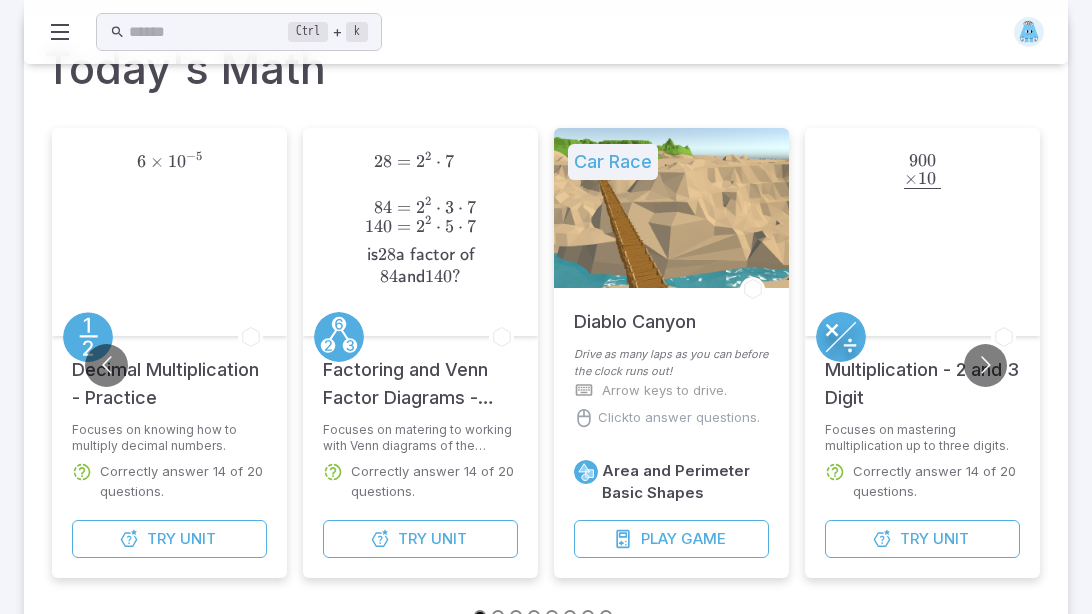 click on "Try Unit" at bounding box center (169, 539) 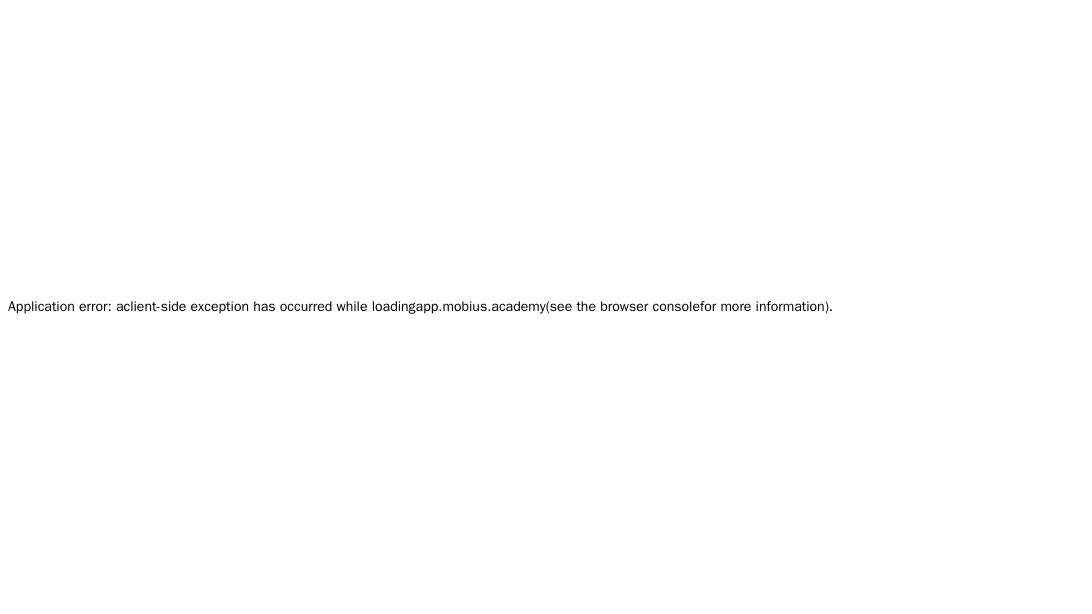 scroll, scrollTop: 0, scrollLeft: 0, axis: both 